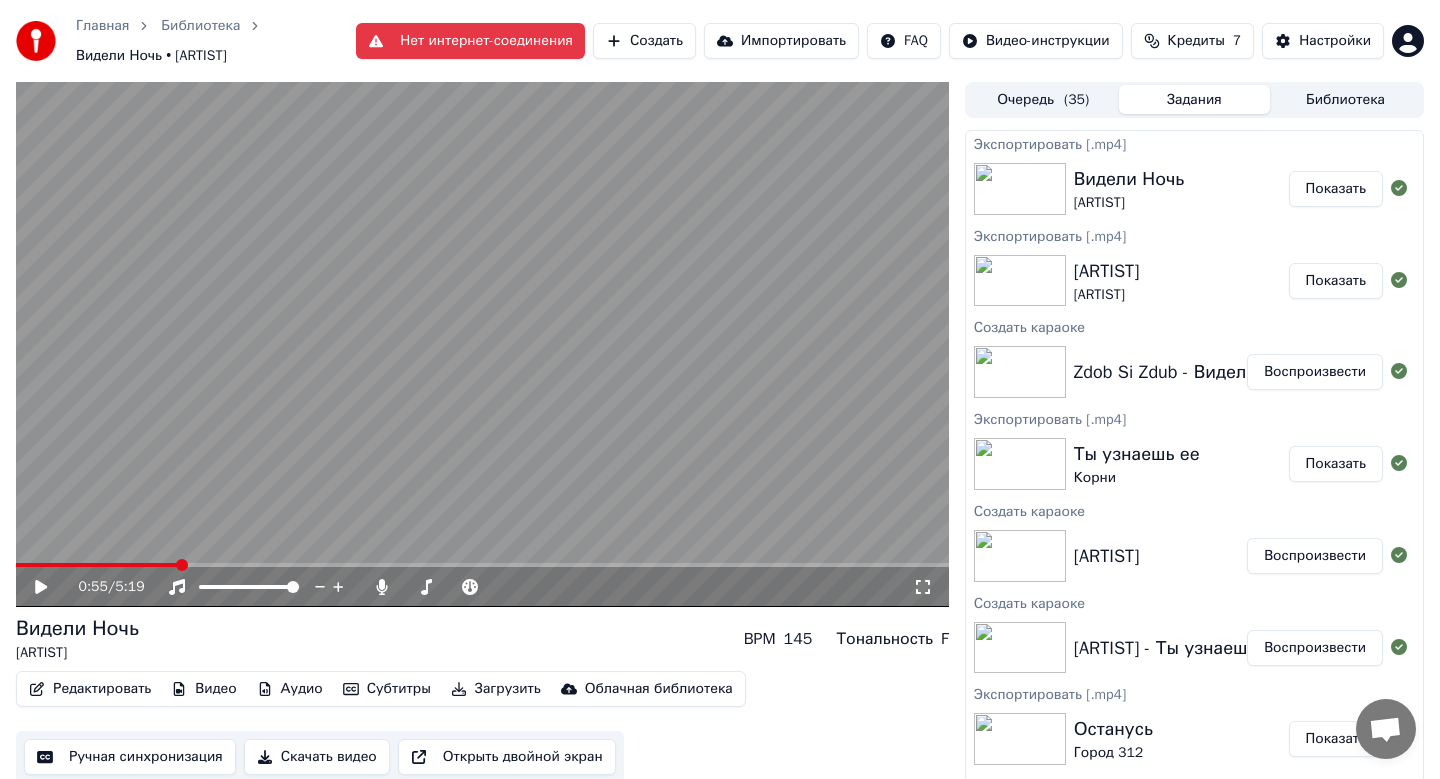 scroll, scrollTop: 0, scrollLeft: 0, axis: both 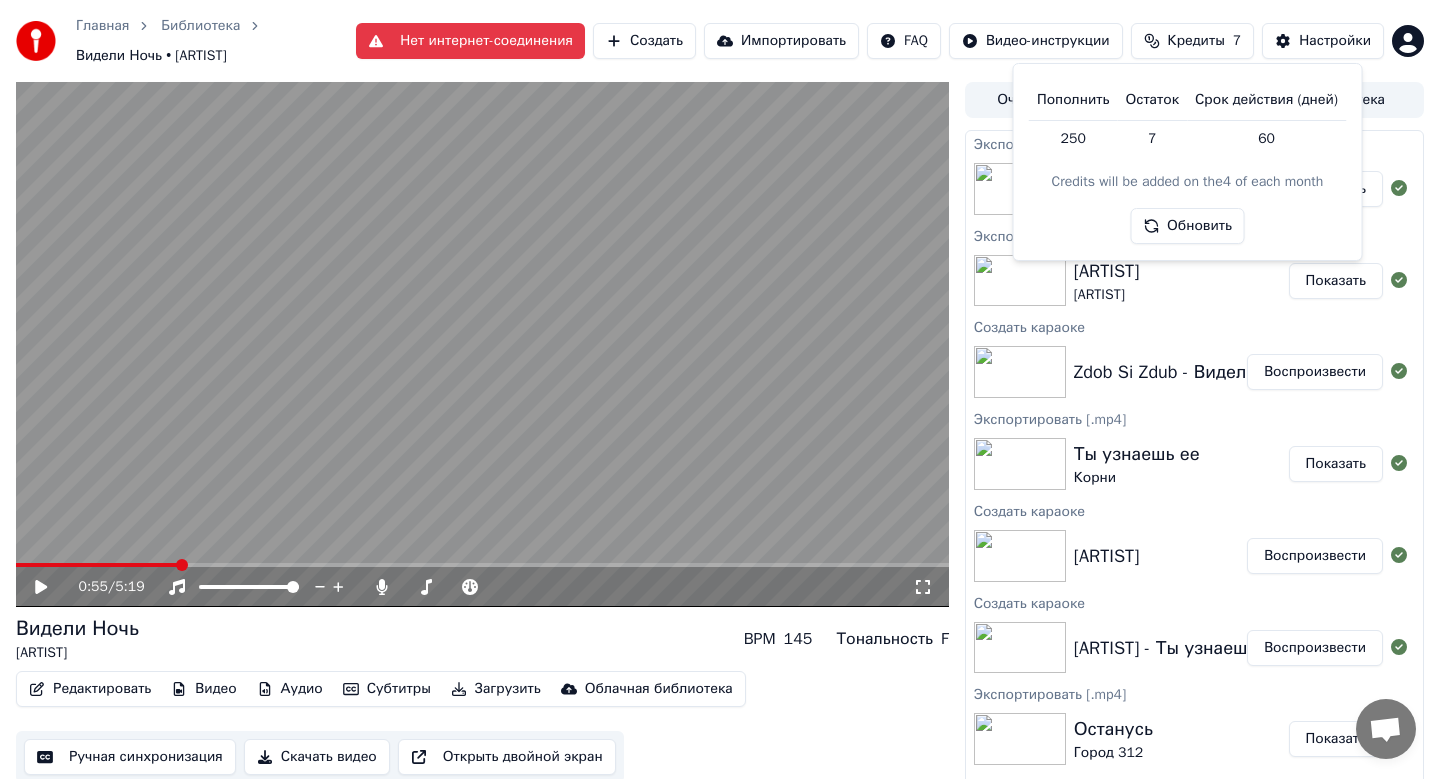 click on "250" at bounding box center (1073, 138) 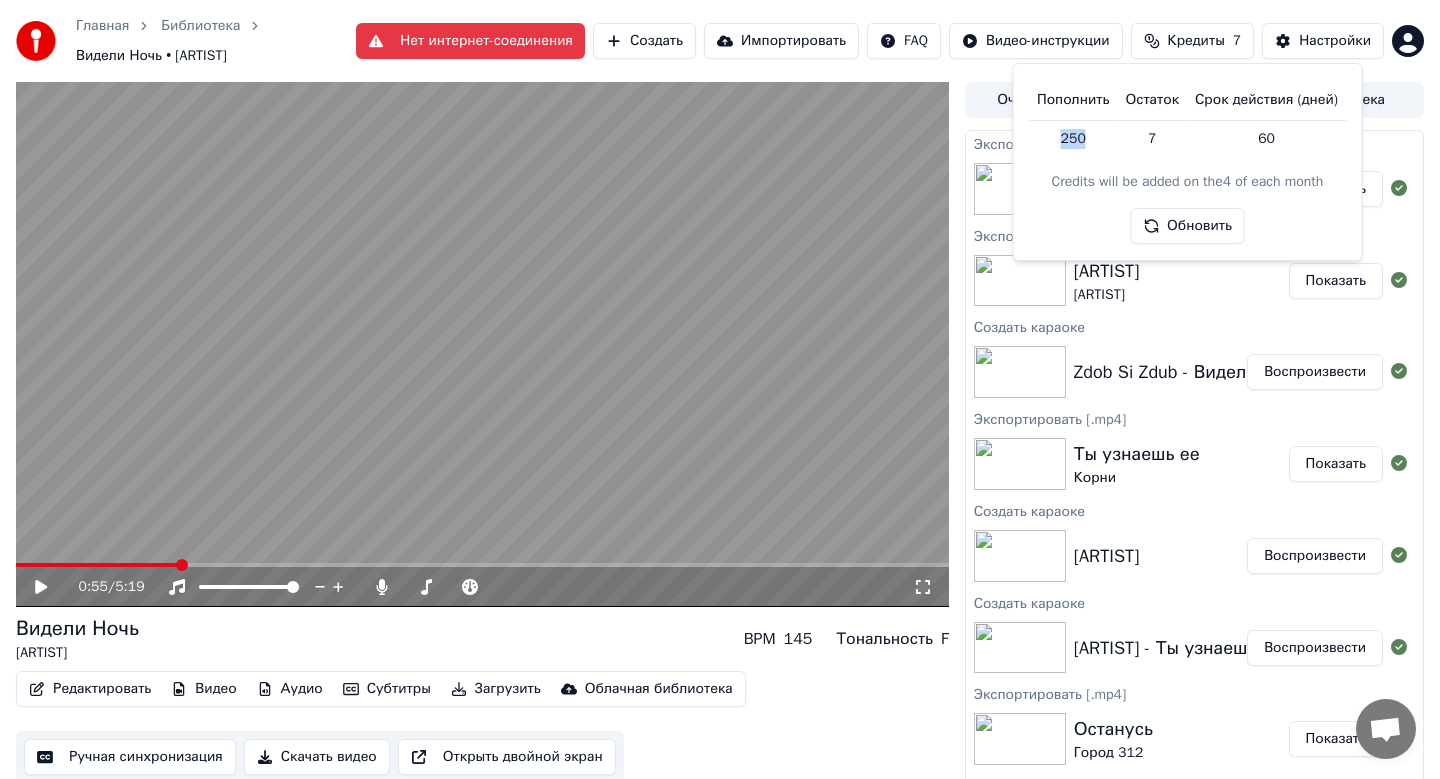 drag, startPoint x: 1088, startPoint y: 135, endPoint x: 1030, endPoint y: 135, distance: 58 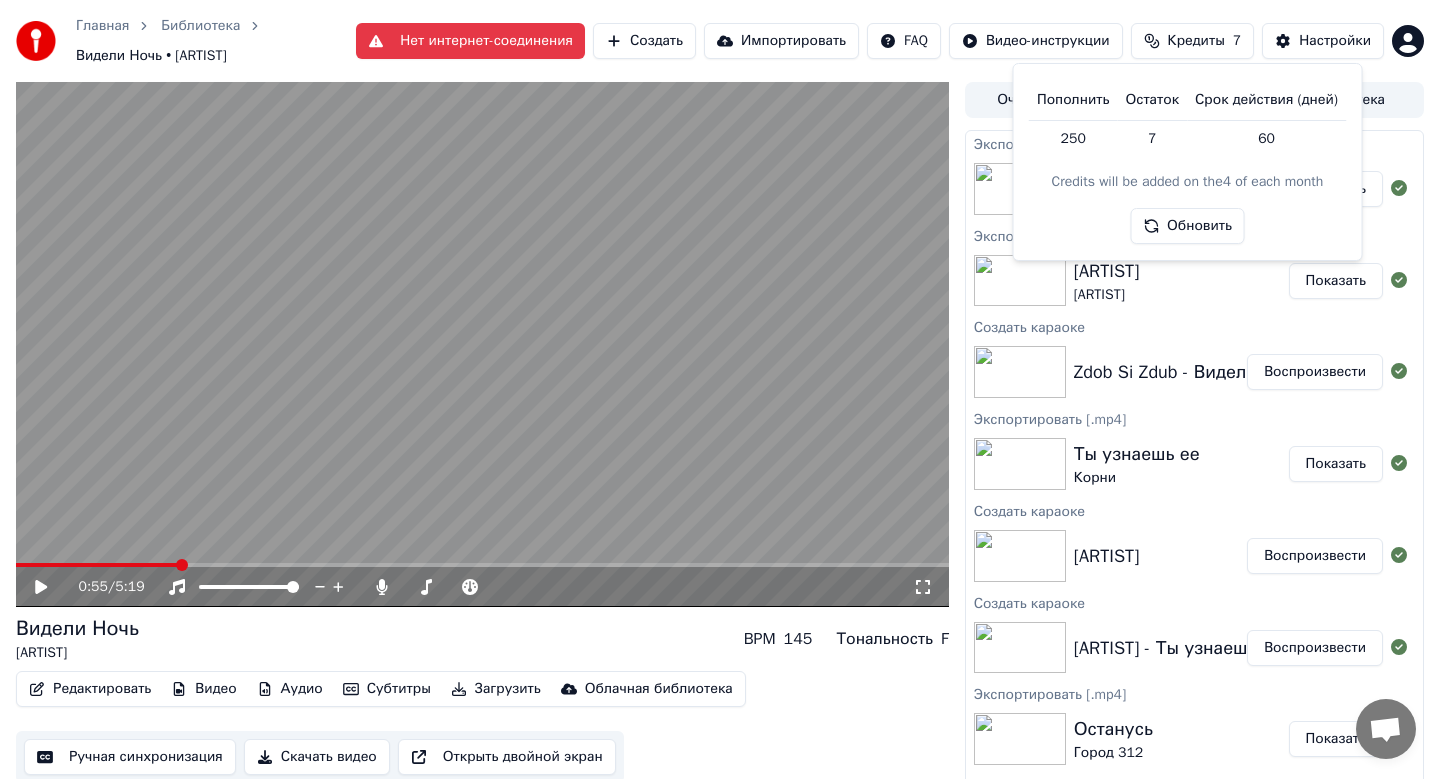 click on "Пополнить" at bounding box center (1073, 100) 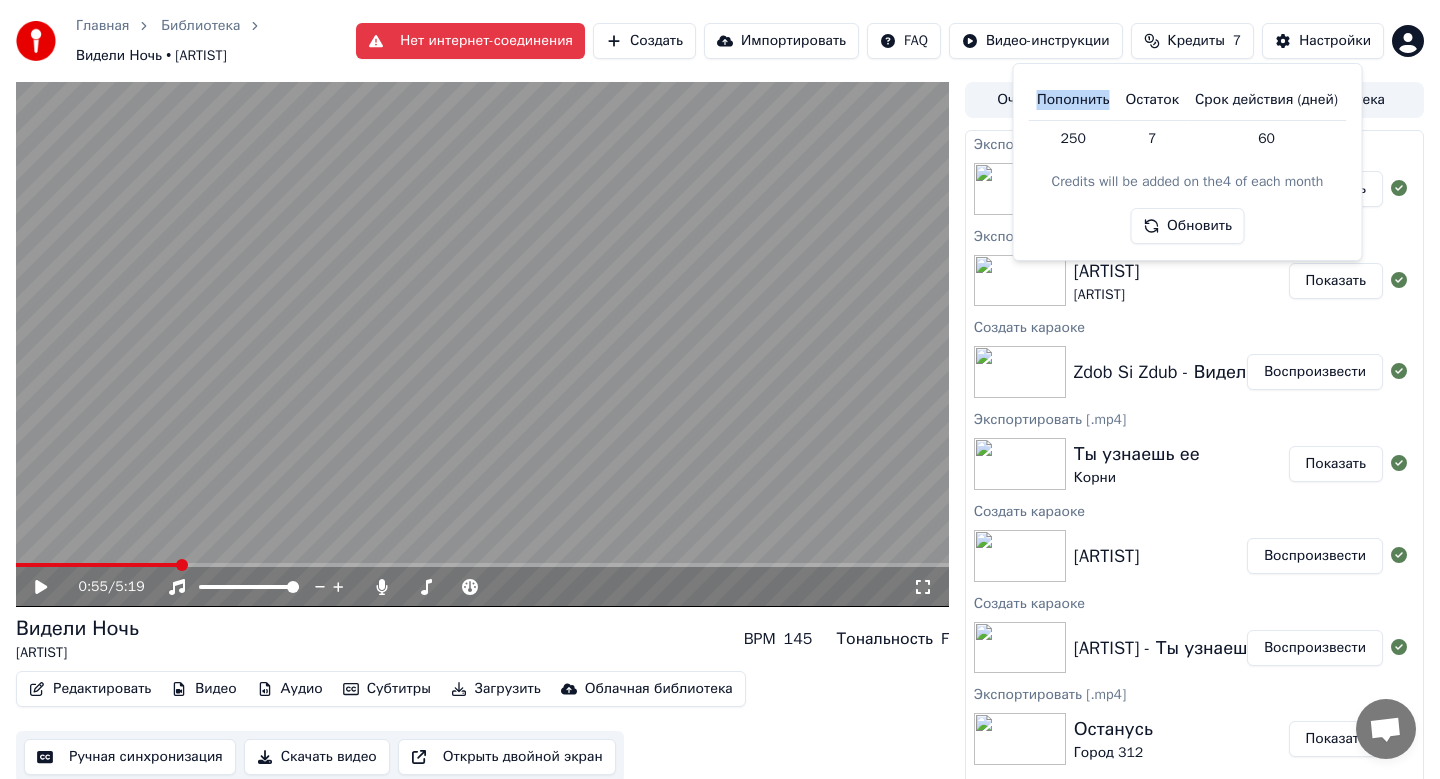 click on "Пополнить" at bounding box center (1073, 100) 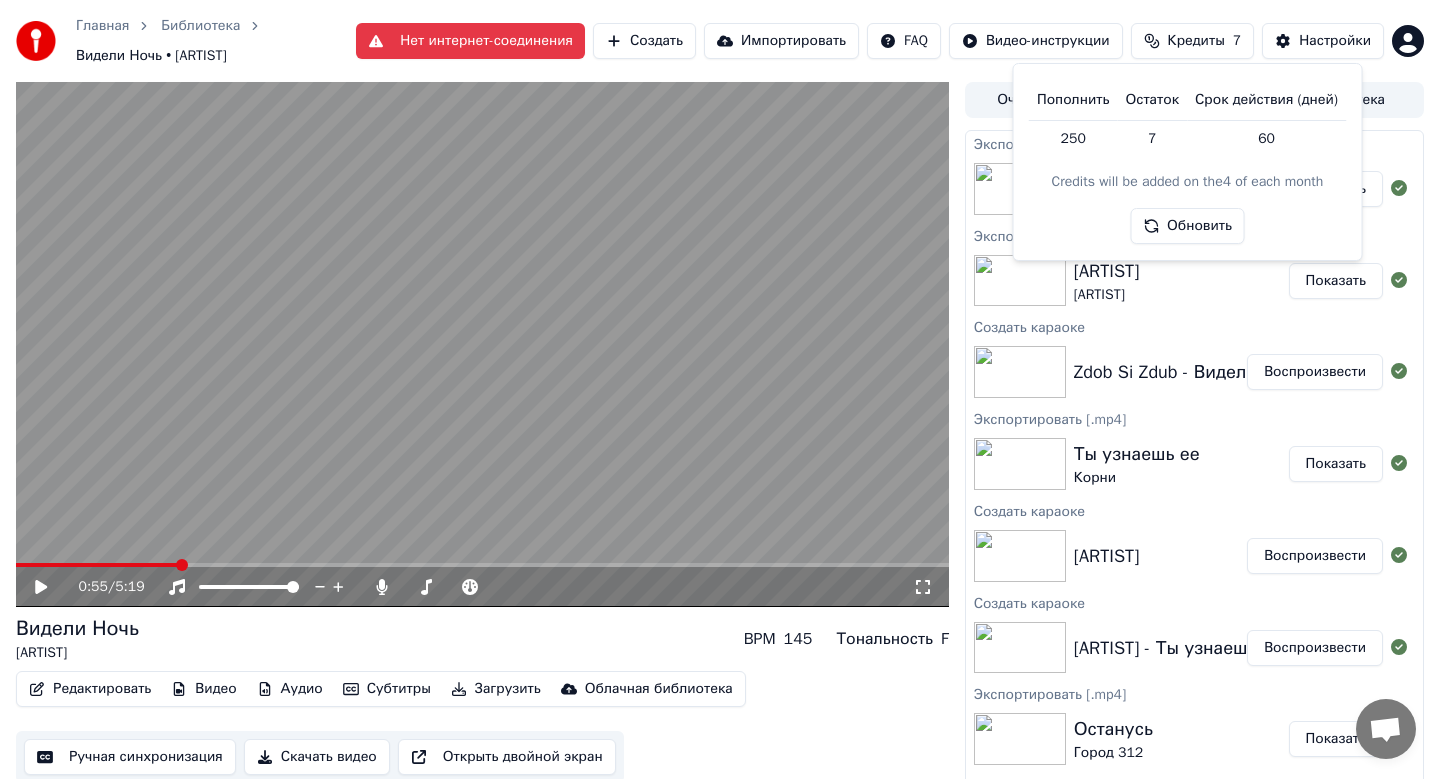 click on "Пополнить" at bounding box center (1073, 100) 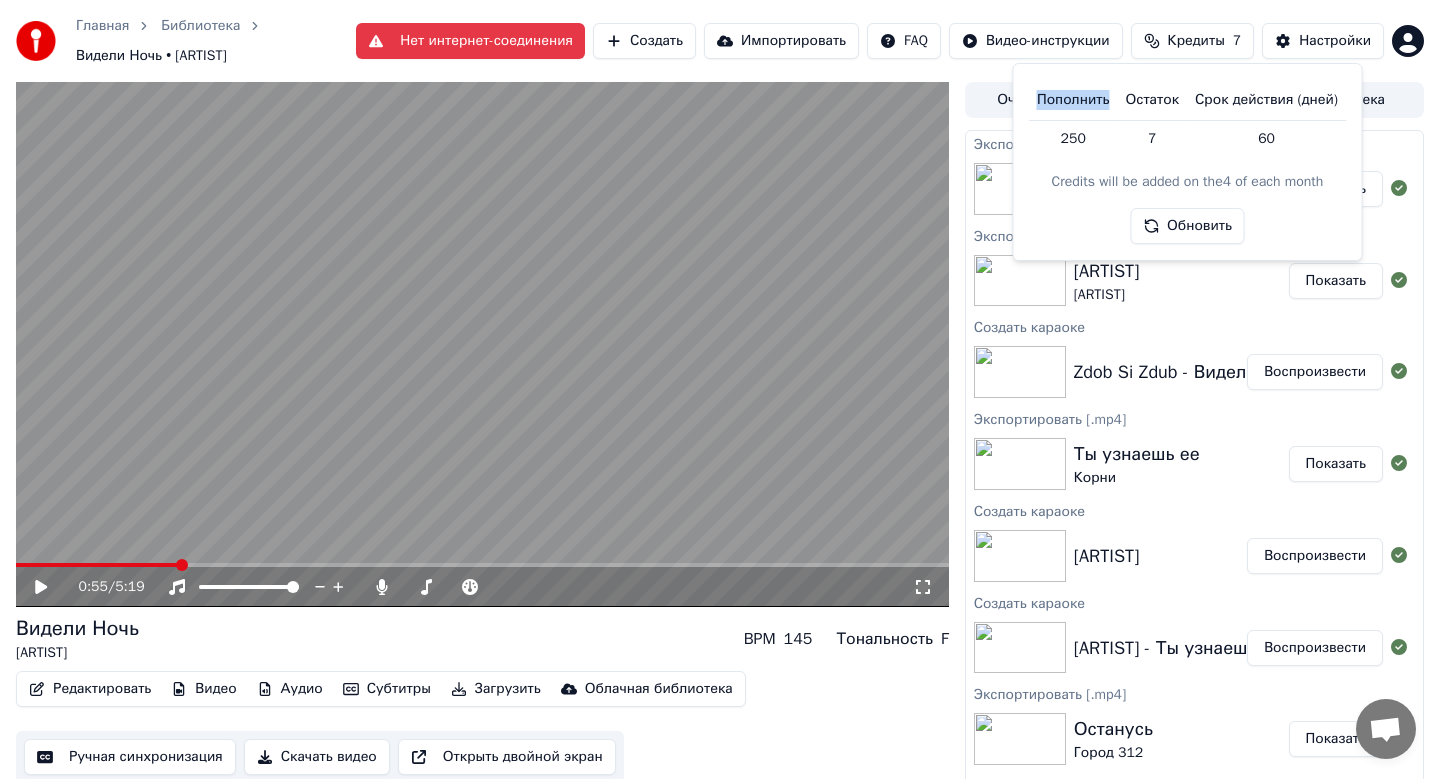 click on "Пополнить" at bounding box center (1073, 100) 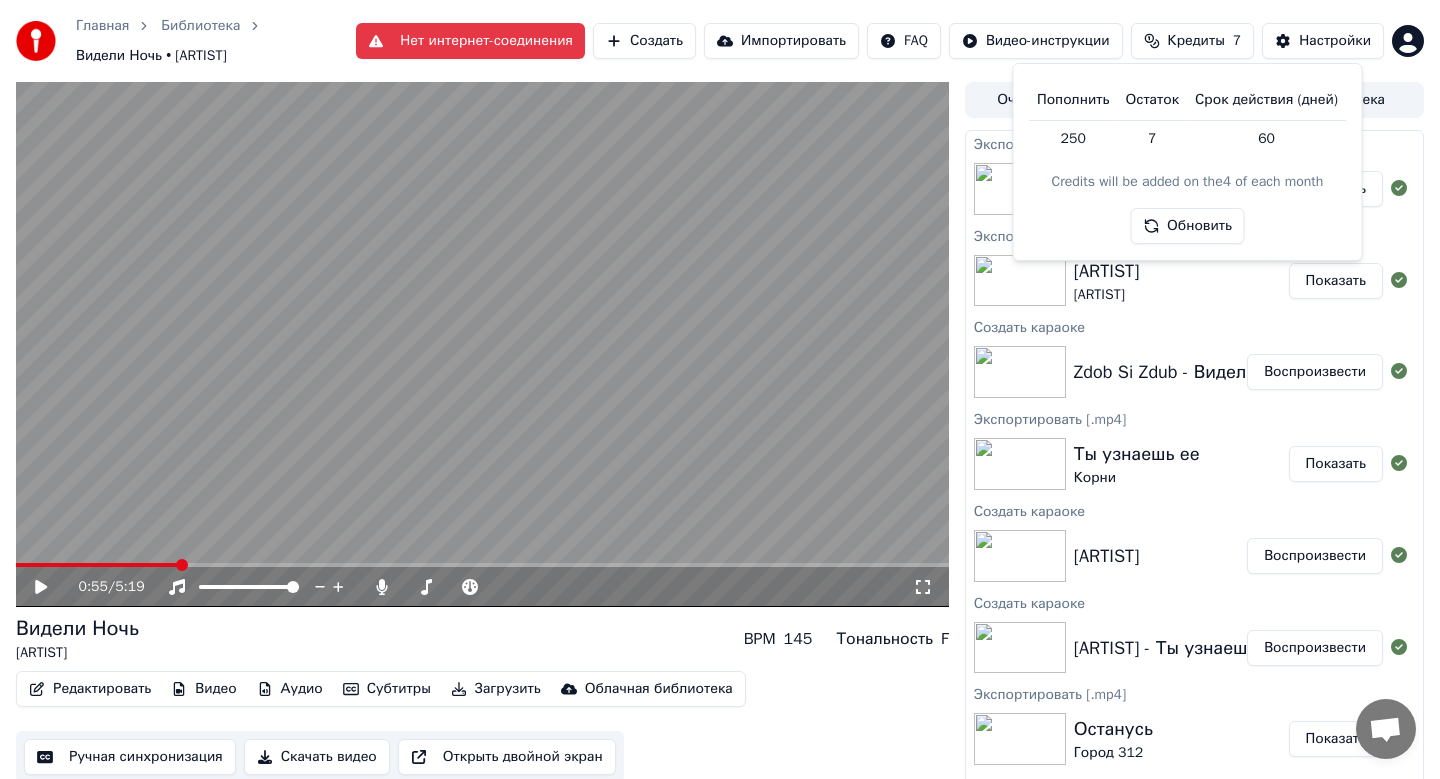 click on "Кредиты" at bounding box center [1196, 41] 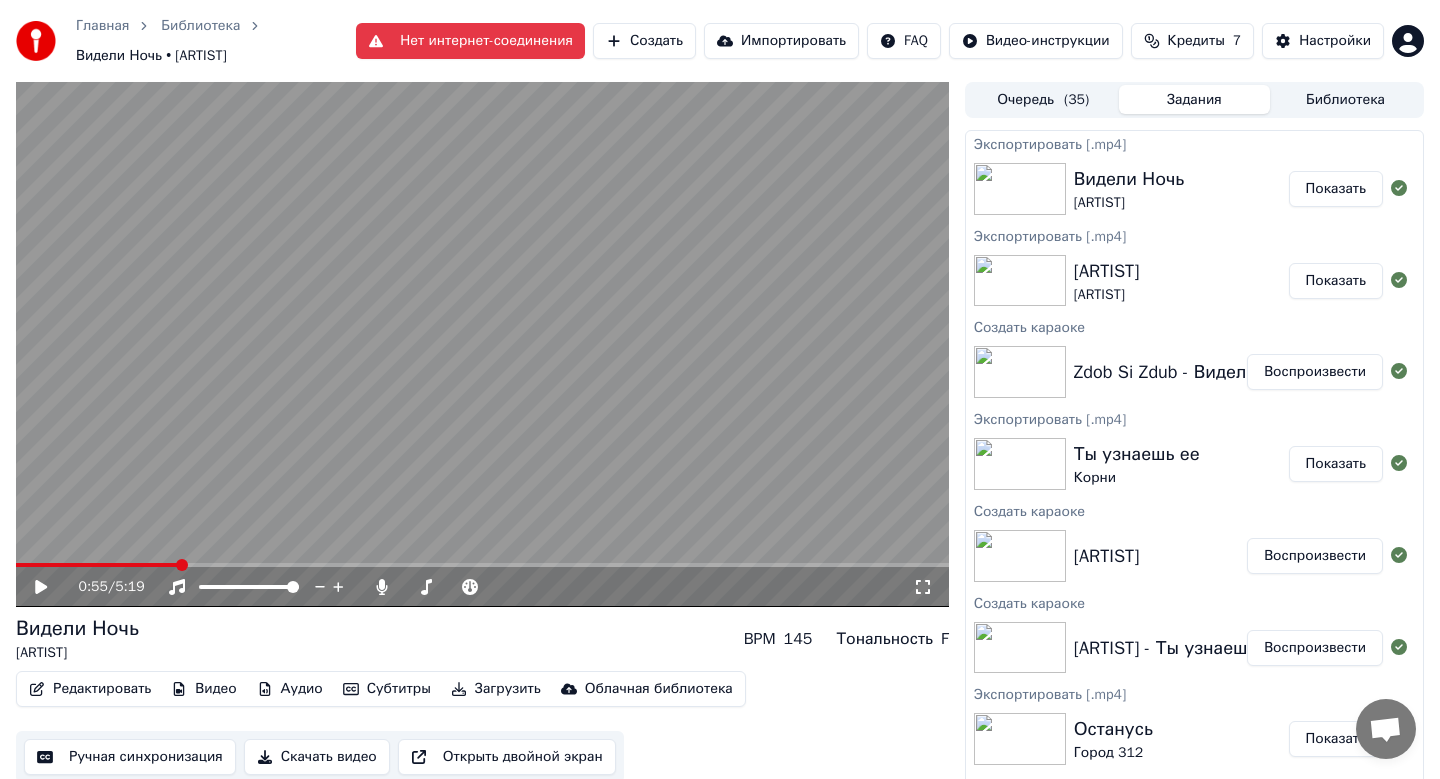 click on "Кредиты" at bounding box center [1196, 41] 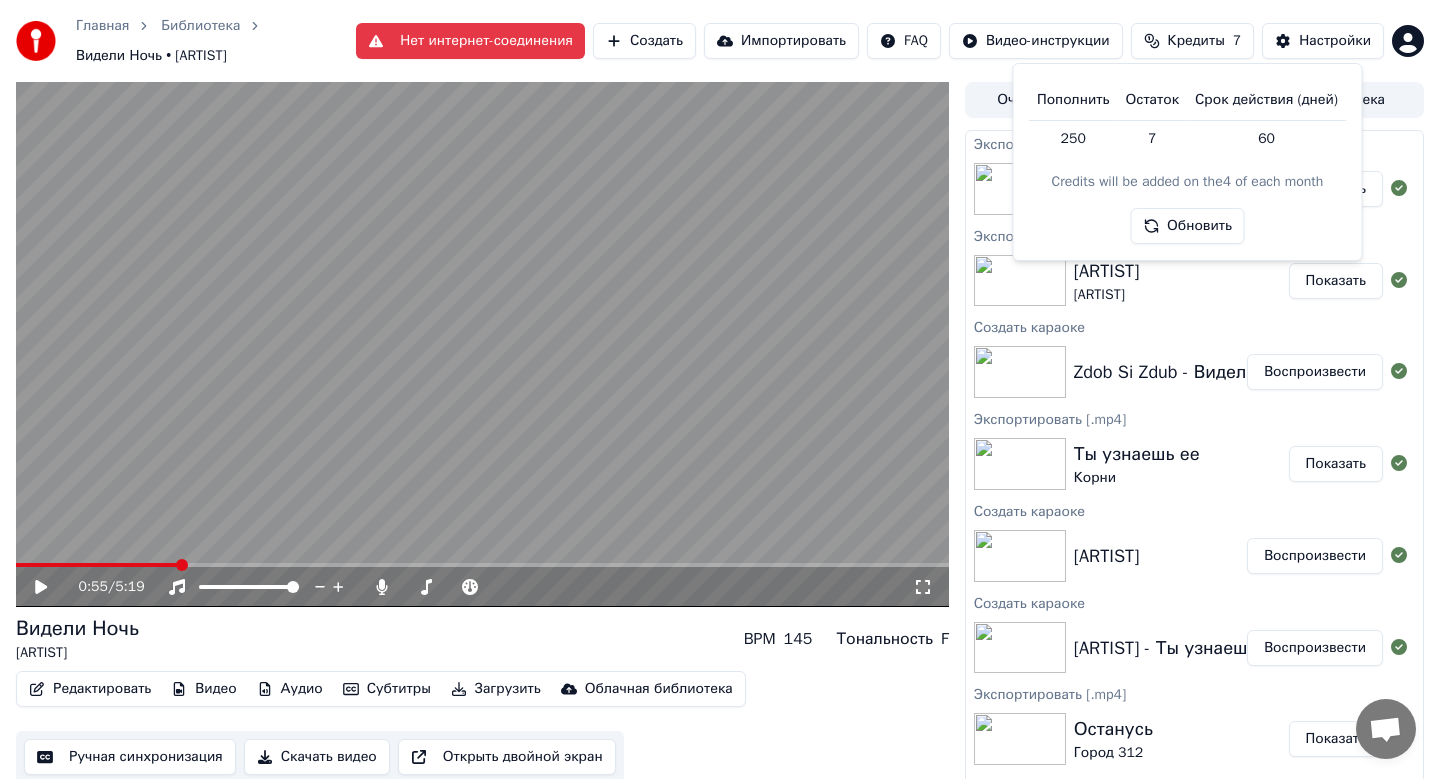 click on "Пополнить" at bounding box center [1073, 100] 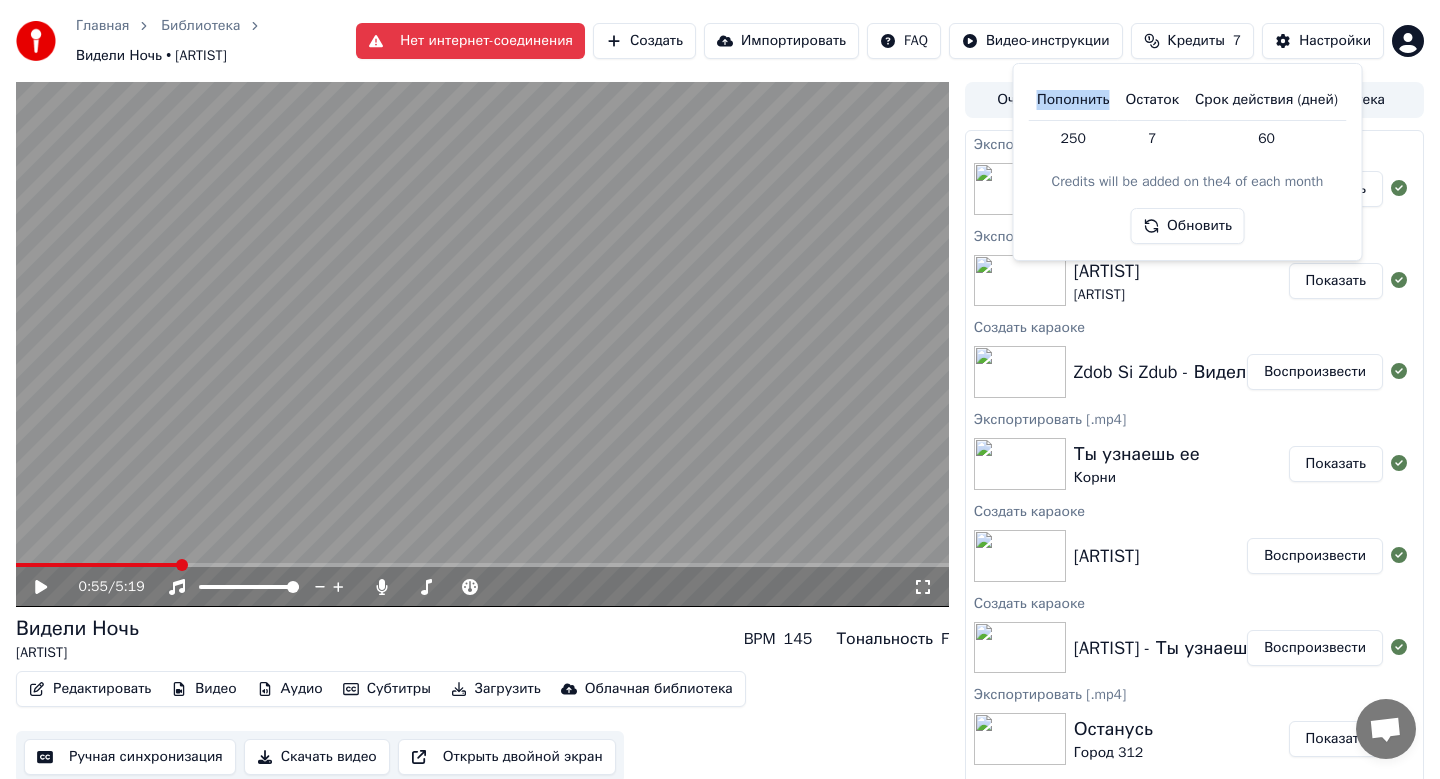click on "Пополнить" at bounding box center [1073, 100] 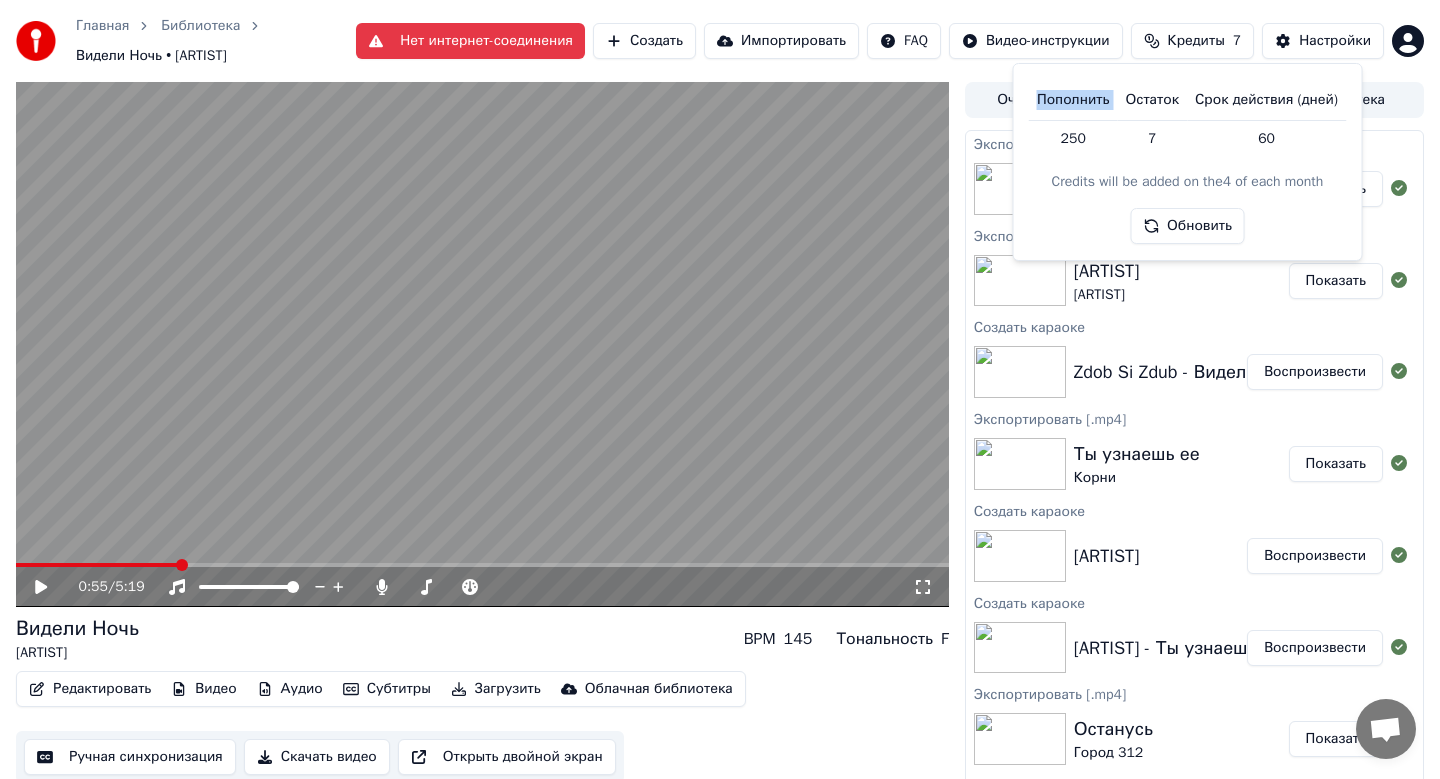 click on "Пополнить" at bounding box center (1073, 100) 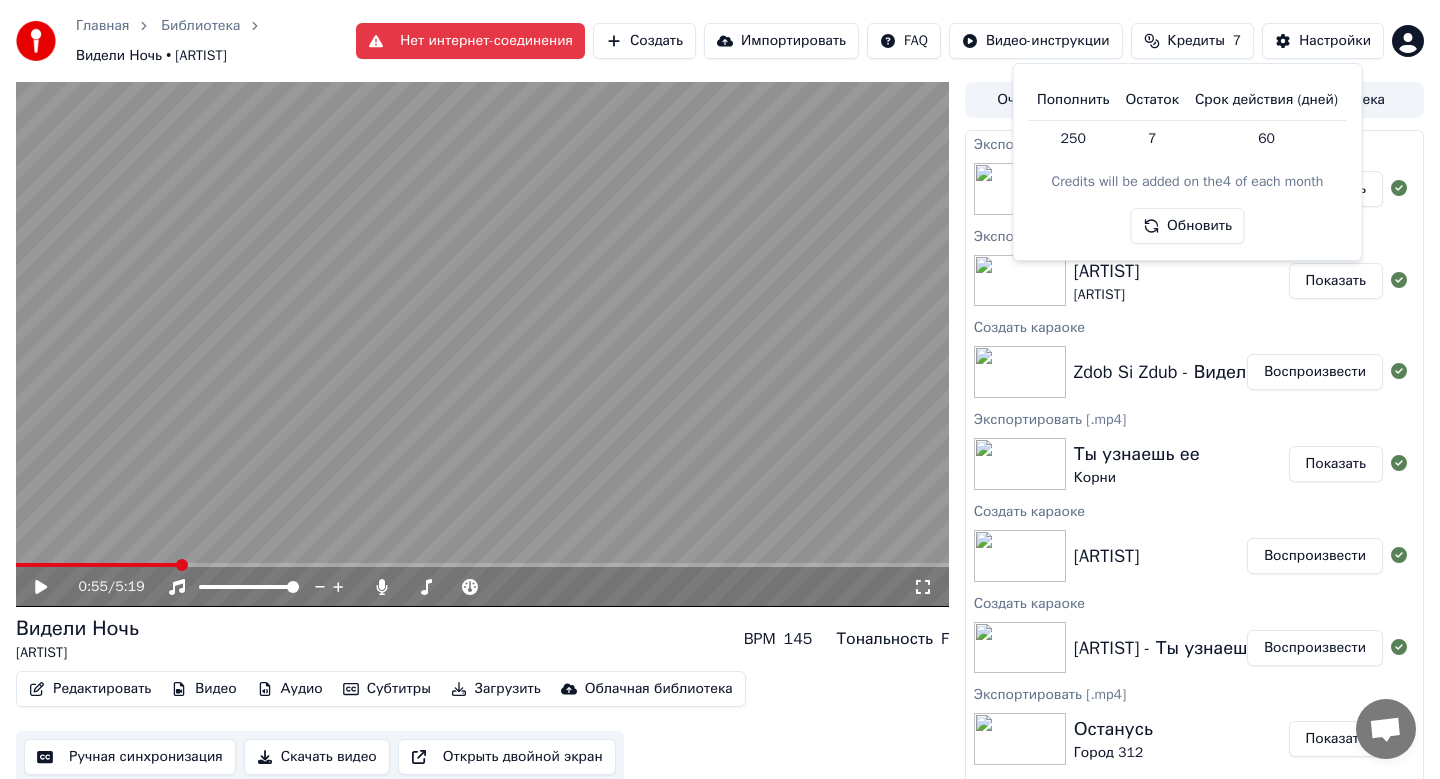 click on "250" at bounding box center [1073, 138] 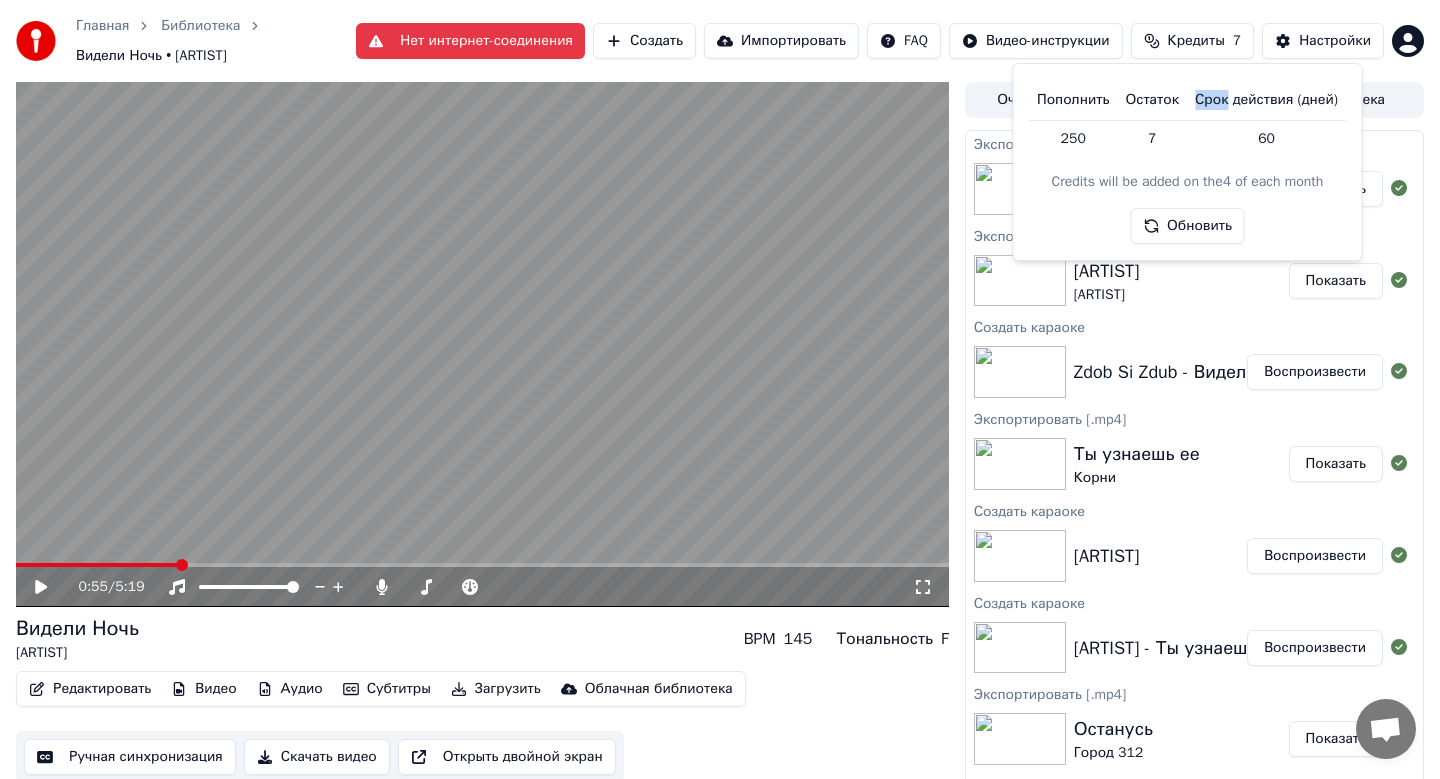 click on "Срок действия (дней)" at bounding box center [1266, 100] 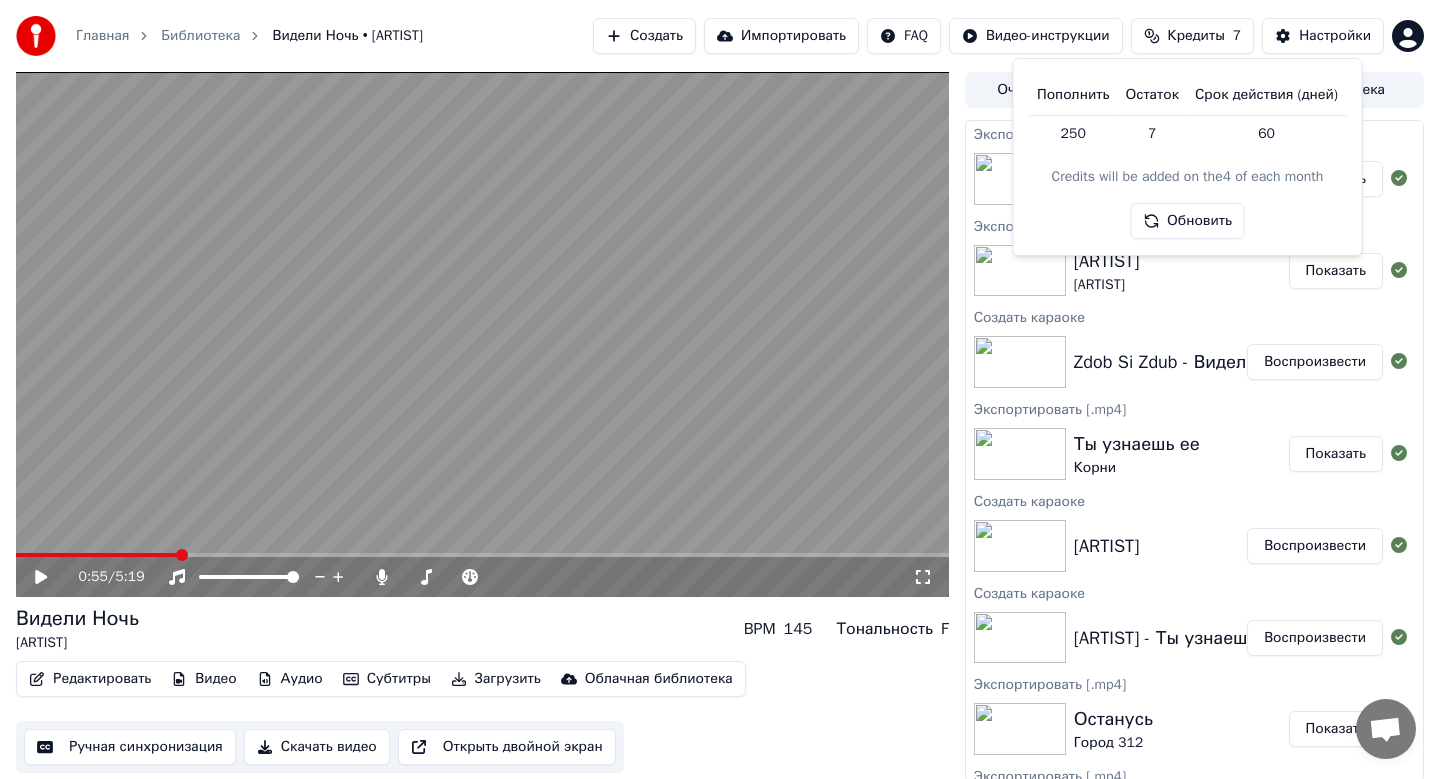 click on "250" at bounding box center [1073, 133] 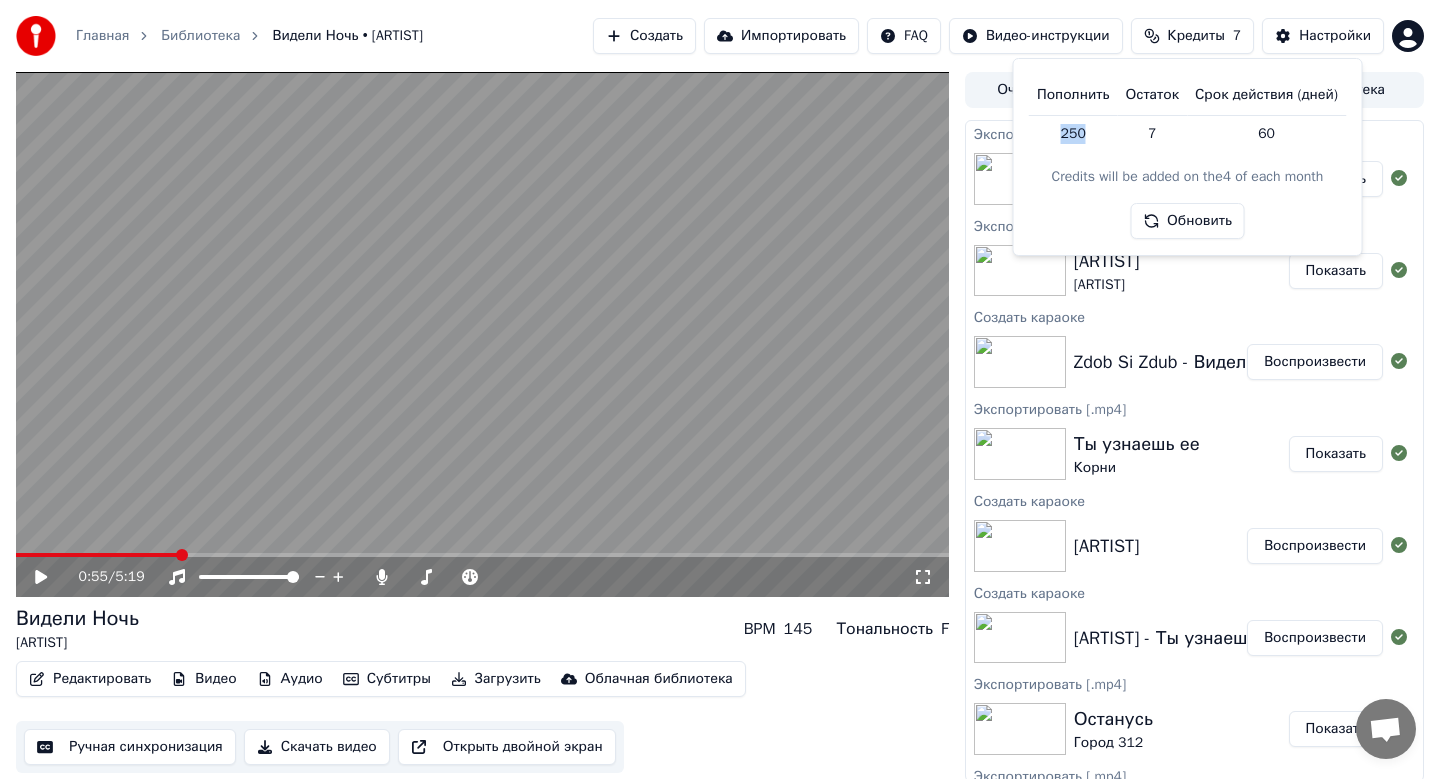 click on "250" at bounding box center [1073, 133] 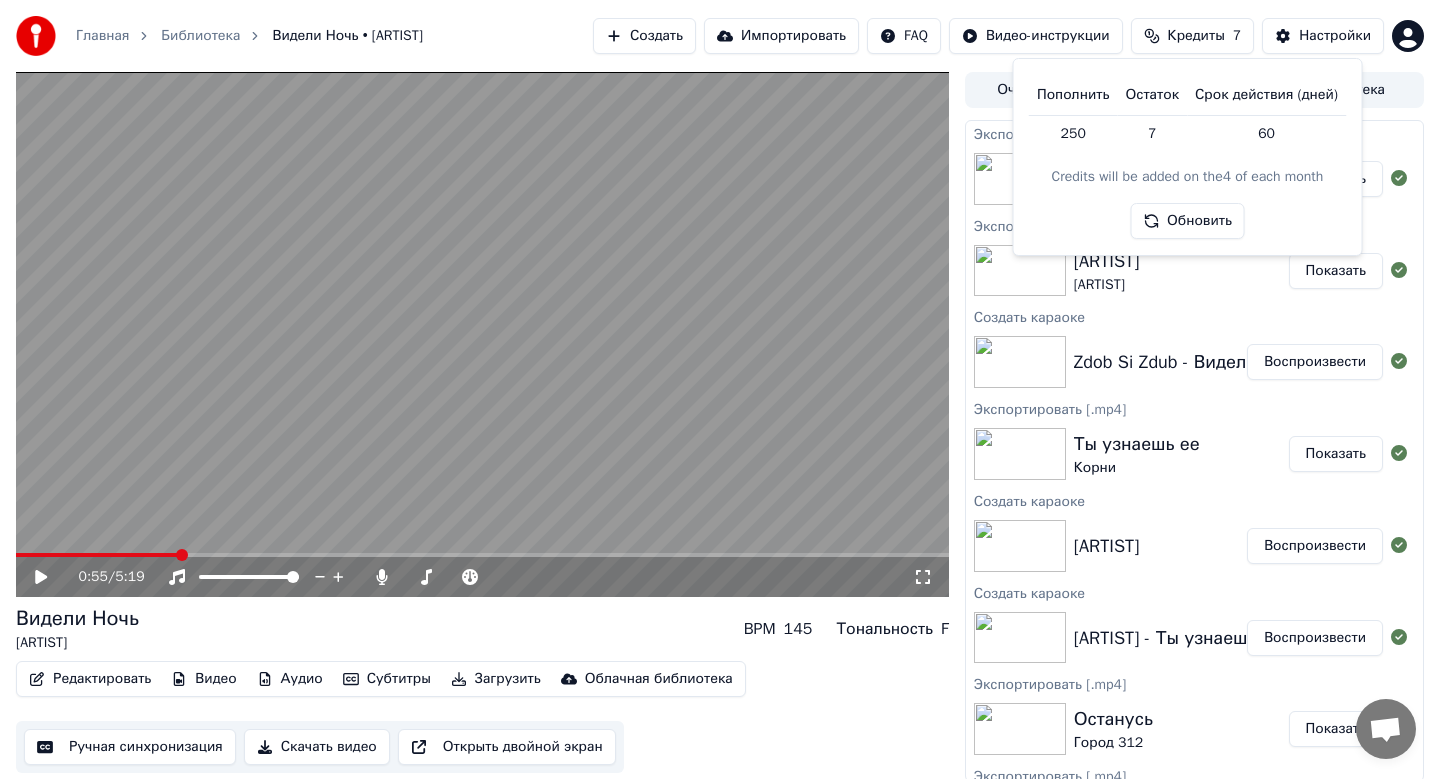 click on "Пополнить" at bounding box center (1073, 95) 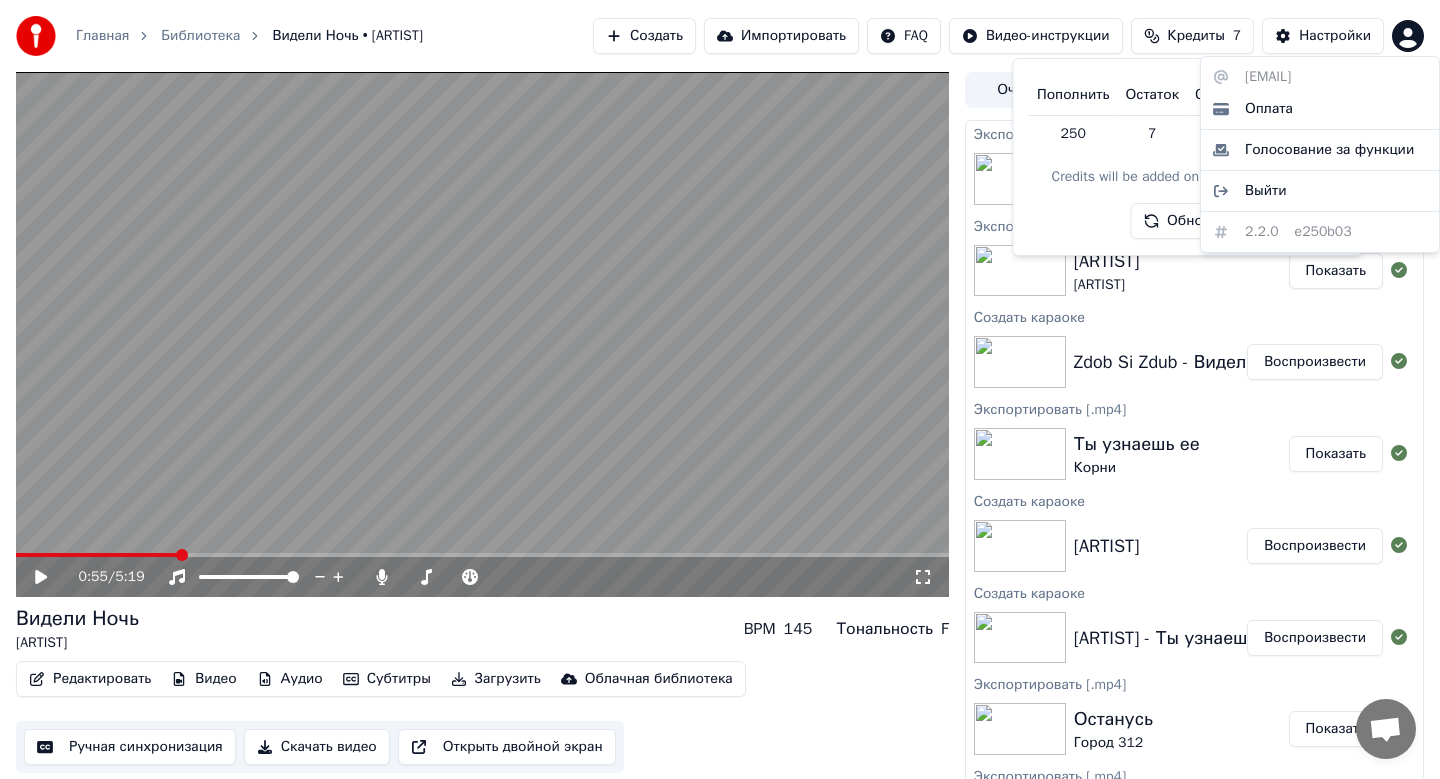 click on "Главная Библиотека Видели Ночь • Zdob Si Zdub Создать Импортировать FAQ Видео-инструкции Кредиты 7 Настройки 0:55  /  5:19 Видели Ночь Zdob Si Zdub BPM 145 Тональность F Редактировать Видео Аудио Субтитры Загрузить Облачная библиотека Ручная синхронизация Скачать видео Открыть двойной экран Очередь ( 35 ) Задания Библиотека Экспортировать [.mp4] Видели Ночь Zdob Si Zdub Показать Экспортировать [.mp4] Макс Корж Макс Корж Показать Создать караоке Zdob Si Zdub - Видели Ночь Воспроизвести Экспортировать [.mp4] Ты узнаешь ее Корни Показать Создать караоке Макс Корж Воспроизвести Создать караоке" at bounding box center [720, 389] 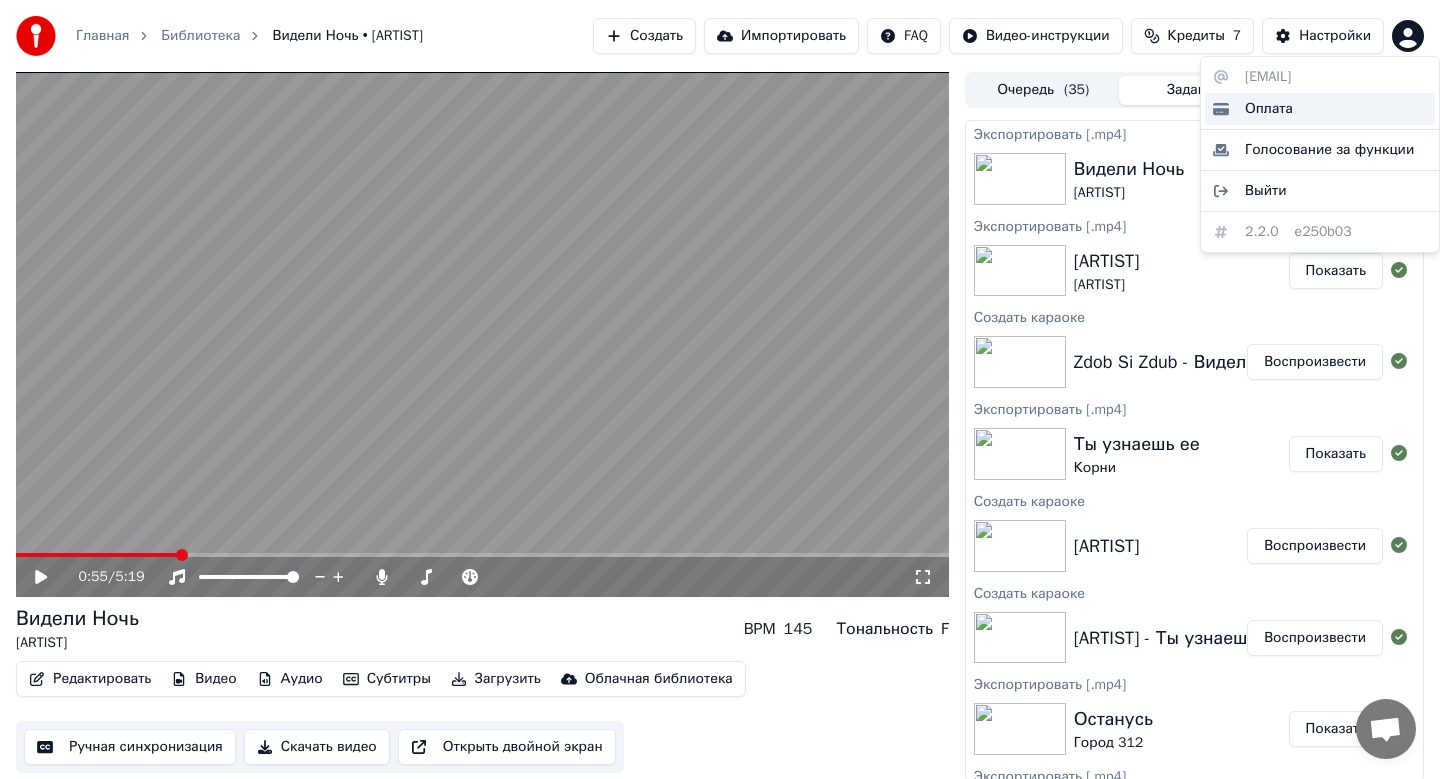 click on "Оплата" at bounding box center (1269, 109) 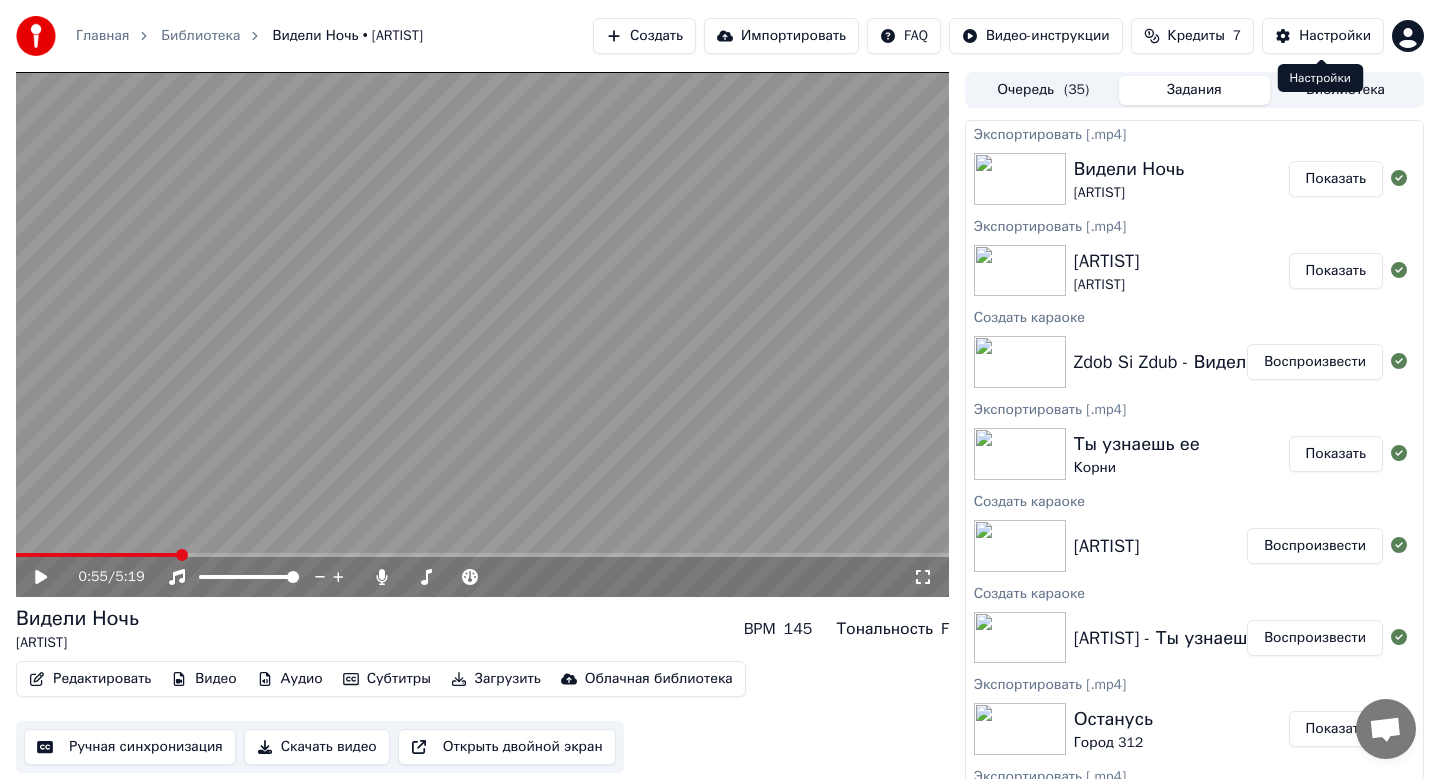 click on "Настройки" at bounding box center [1335, 36] 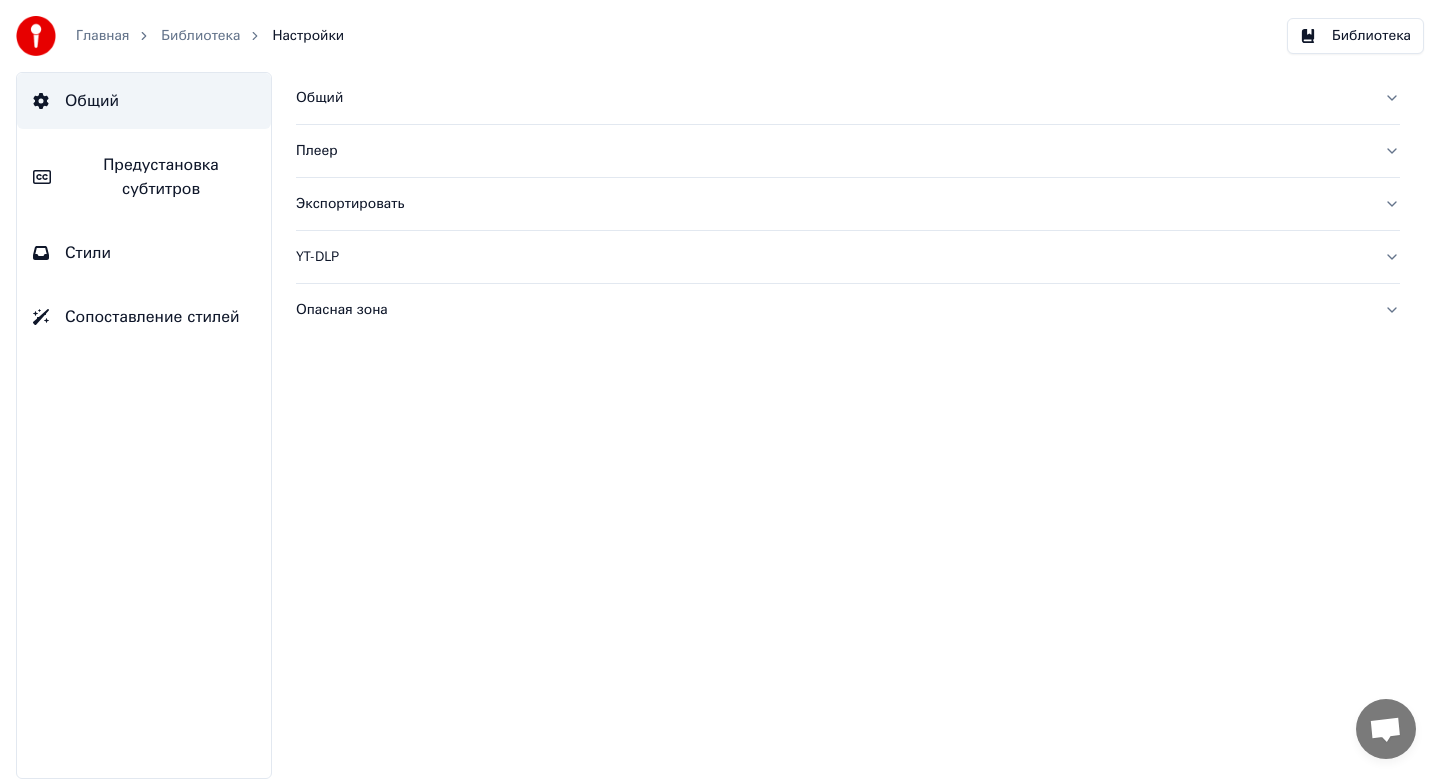 click on "Библиотека" at bounding box center [1355, 36] 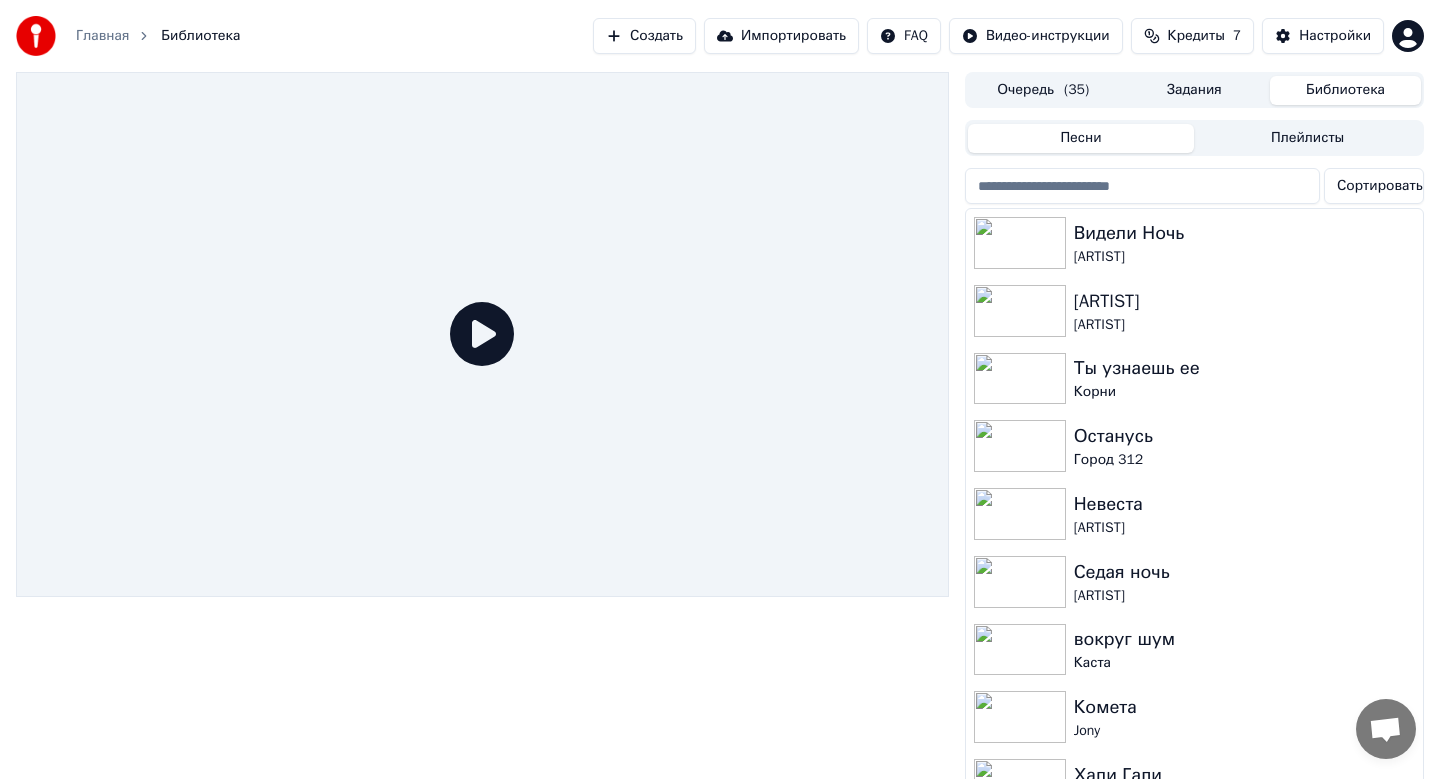 click on "Главная Библиотека Создать Импортировать FAQ Видео-инструкции Кредиты 7 Настройки Очередь ( 35 ) Задания Библиотека Песни Плейлисты Сортировать Видели Ночь Zdob Si Zdub Макс Корж Макс Корж Ты узнаешь ее Корни Останусь Город [CITY] Невеста Мумий Троль Седая ночь Юрий Шатунов вокруг шум Каста Комета Jony Халигали Леприконс Черный бумер Серега все будет хорошо Верка Сердючка Бигуди Иван Дорн" at bounding box center (720, 389) 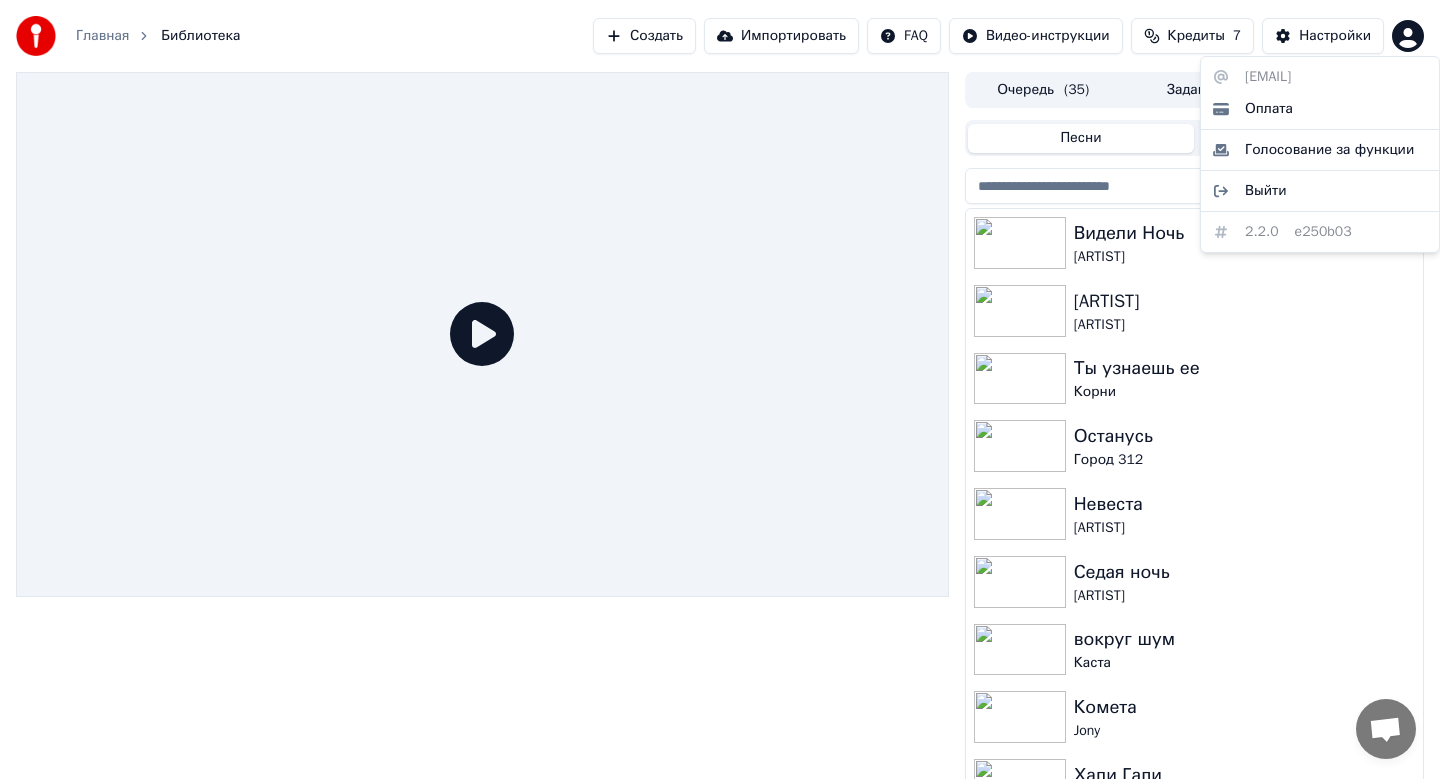 click on "[EMAIL] Оплата Голосование за функции Выйти 2.2.0 e250b03" at bounding box center [1320, 154] 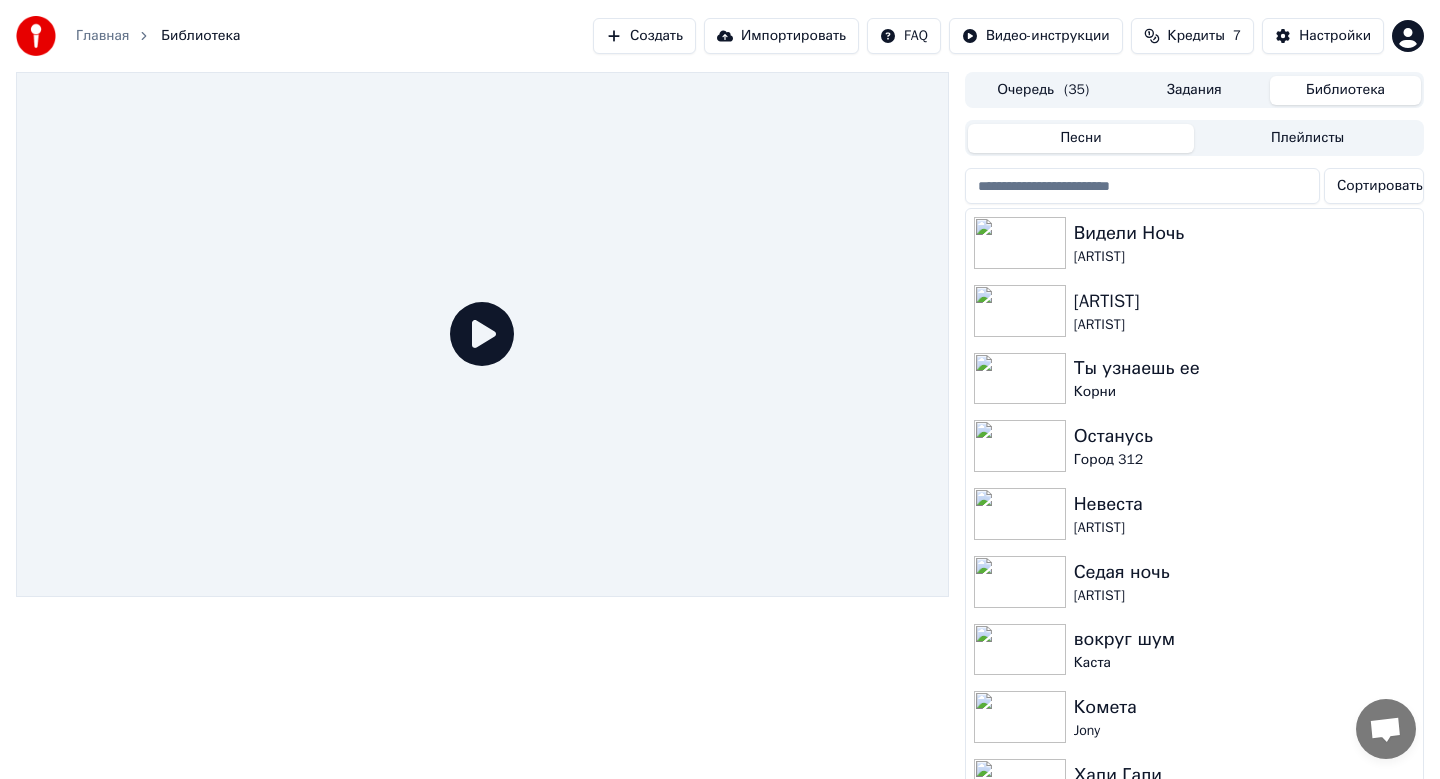 click on "Кредиты" at bounding box center [1196, 36] 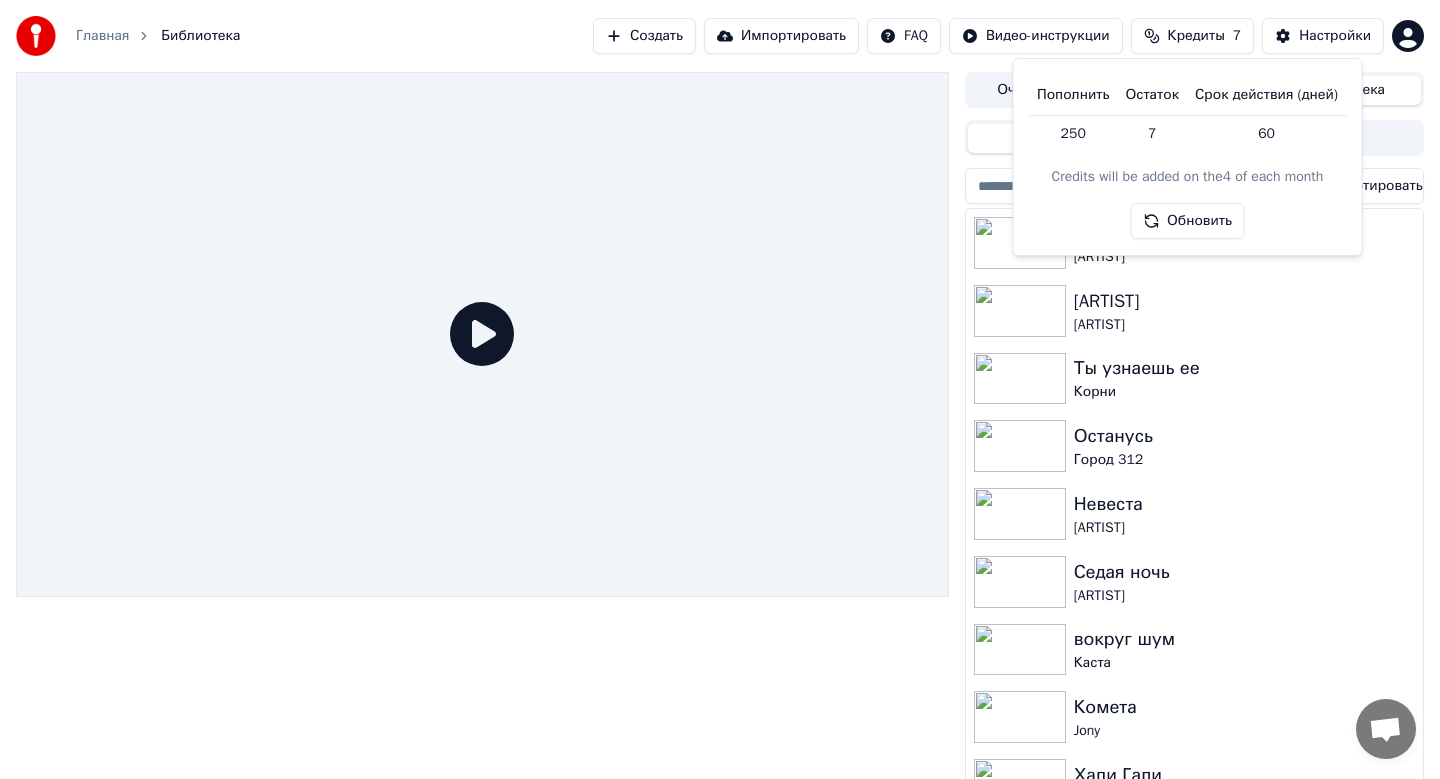 click on "Пополнить" at bounding box center (1073, 95) 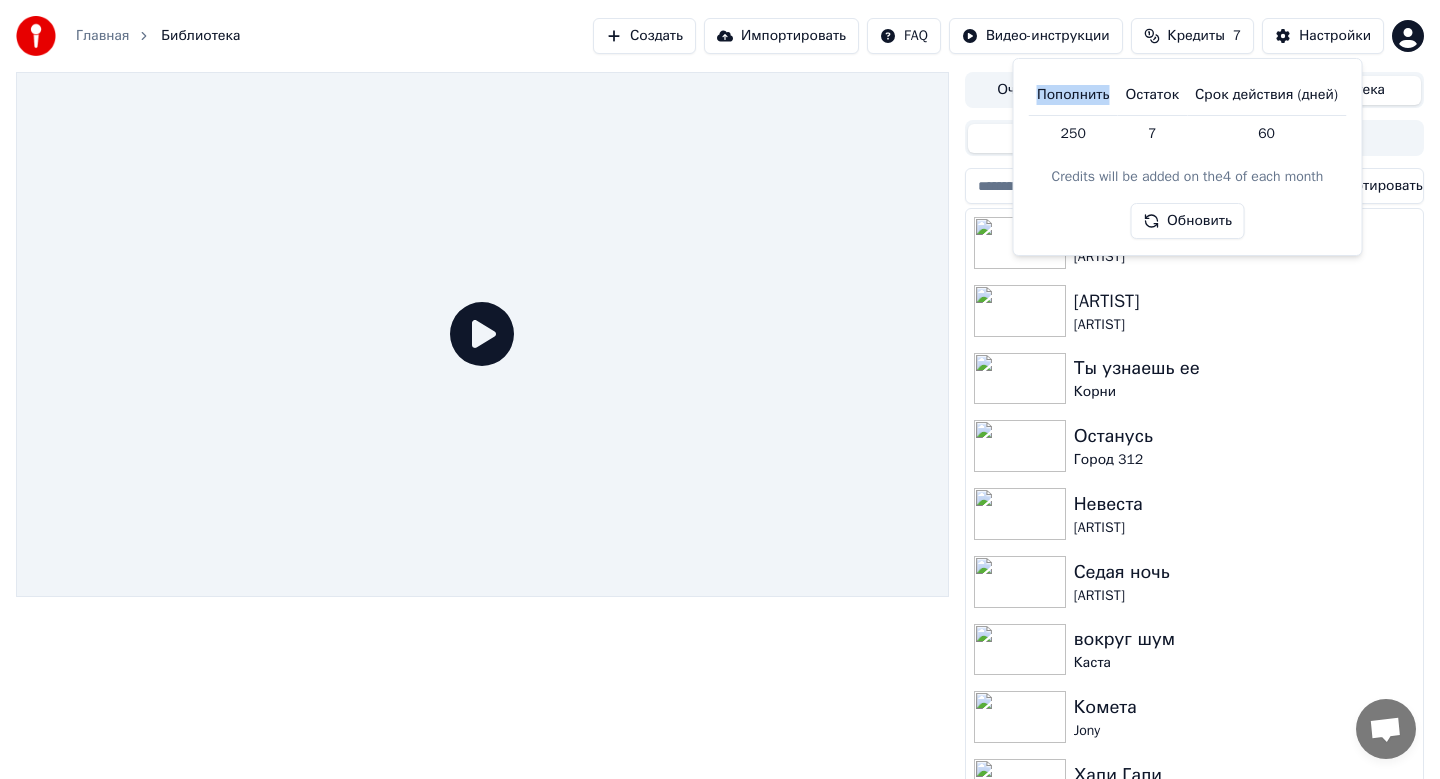 click on "Пополнить" at bounding box center [1073, 95] 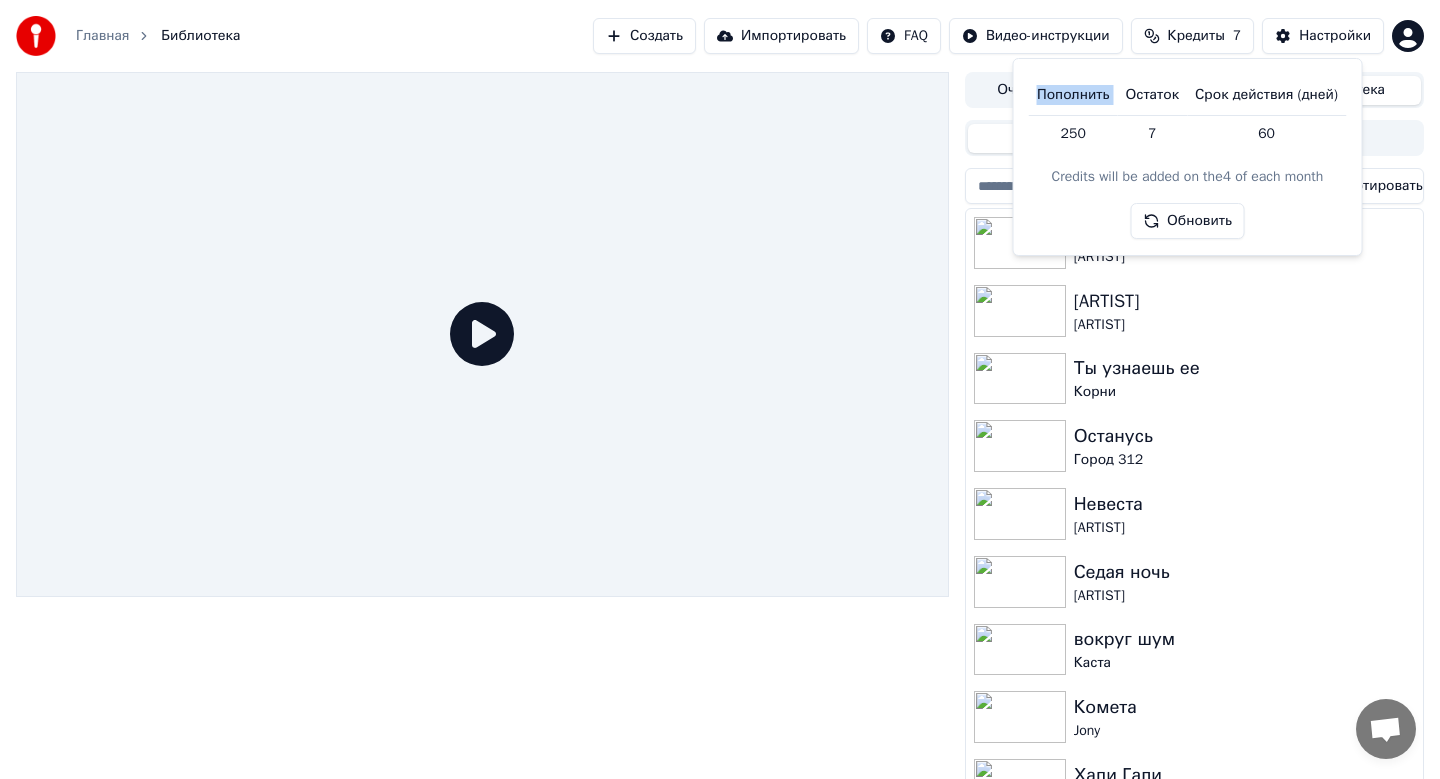 click on "Пополнить" at bounding box center (1073, 95) 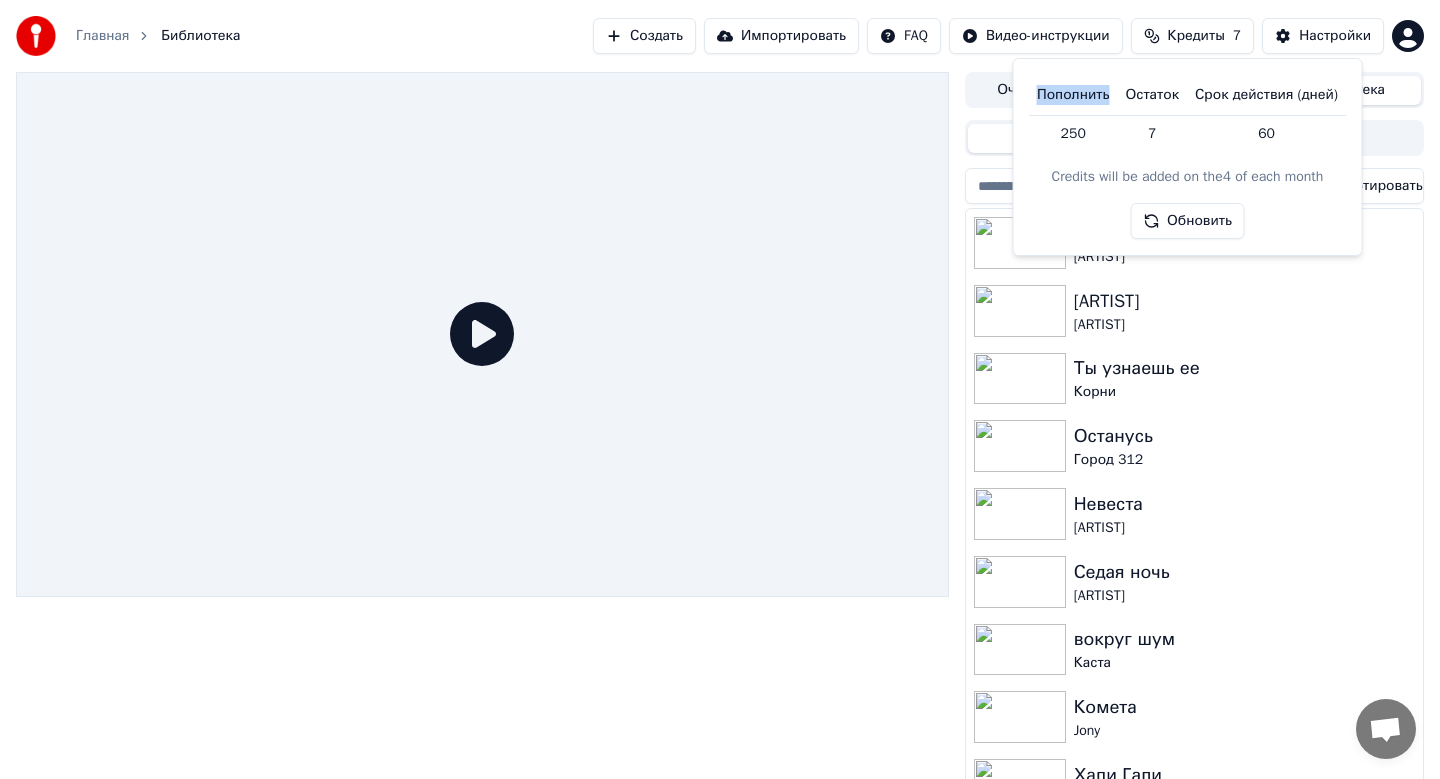 click on "Пополнить" at bounding box center (1073, 95) 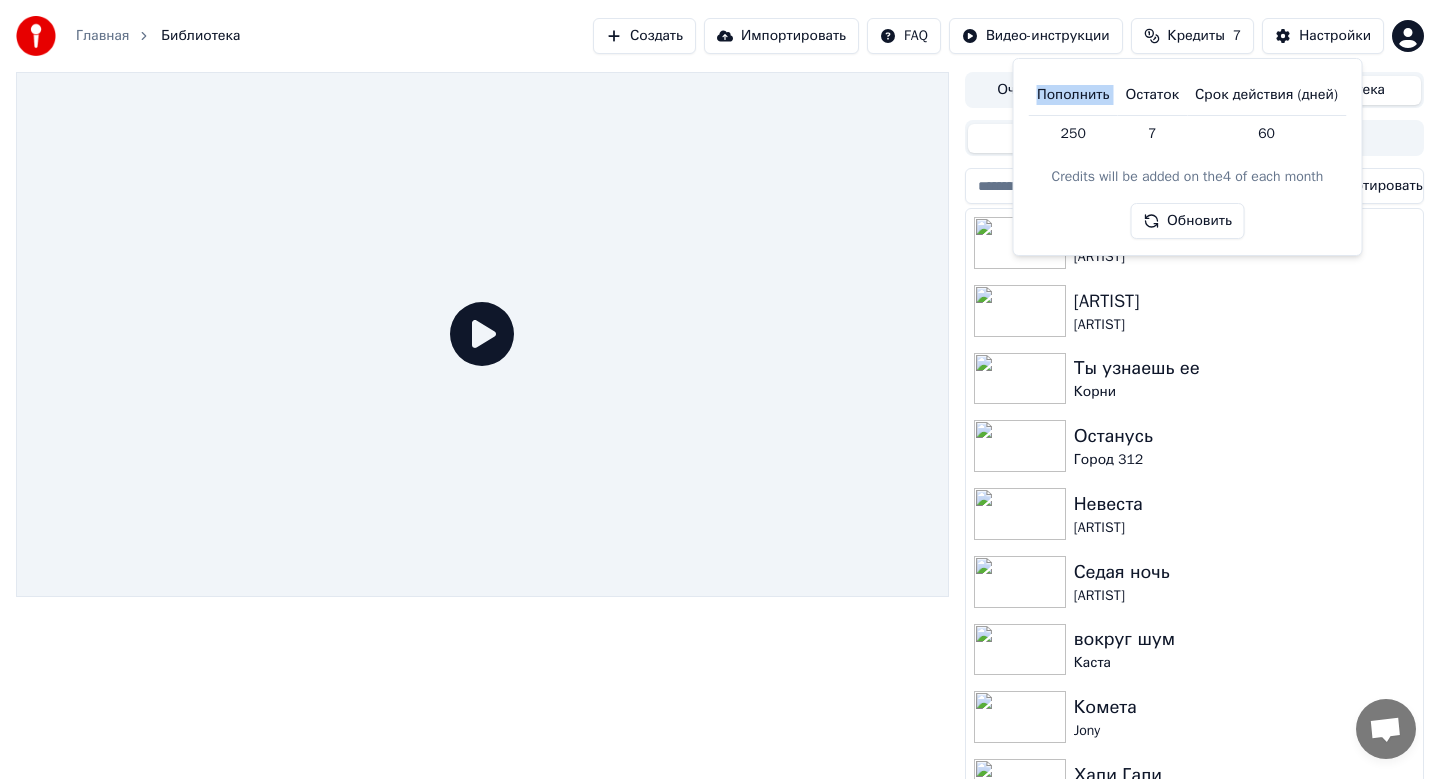 click on "Пополнить" at bounding box center [1073, 95] 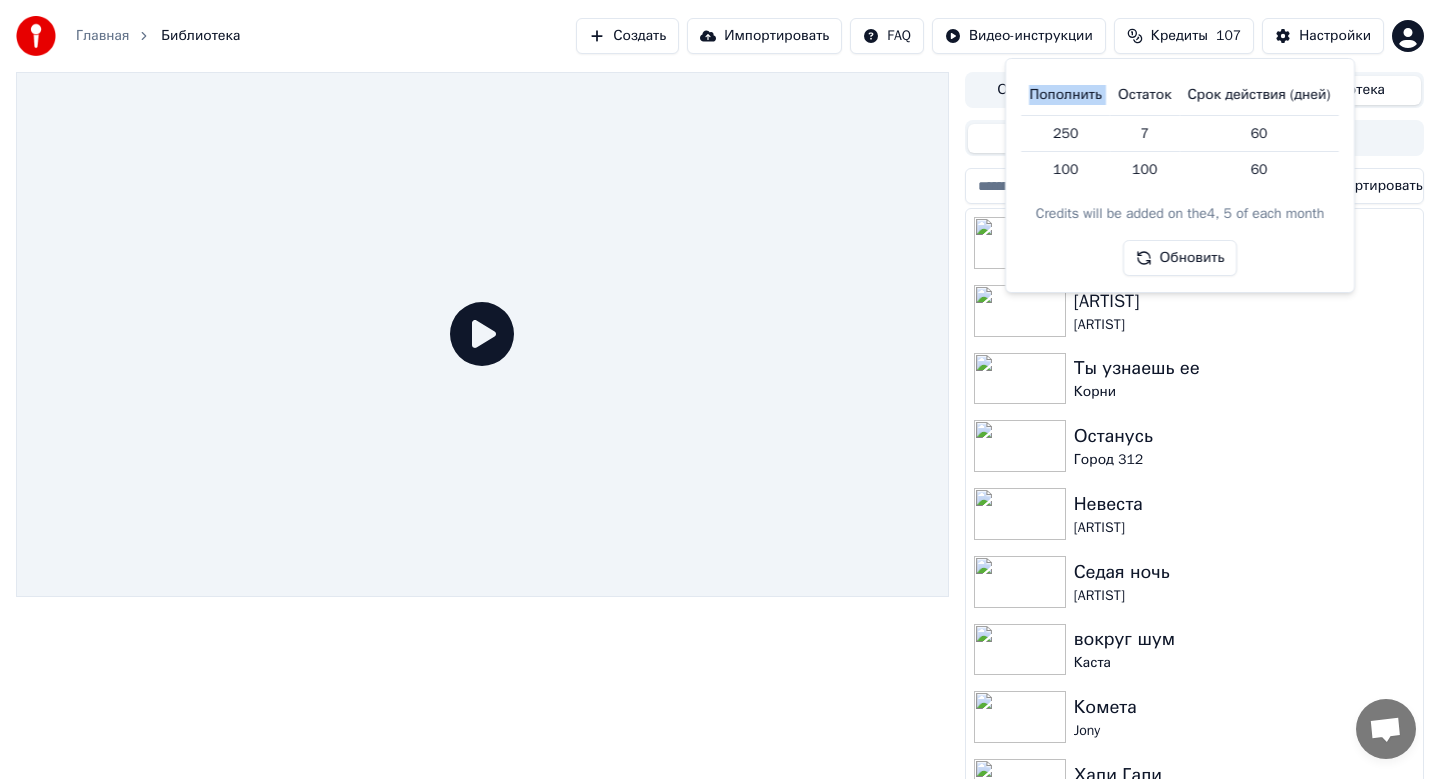 click on "107" at bounding box center (1228, 36) 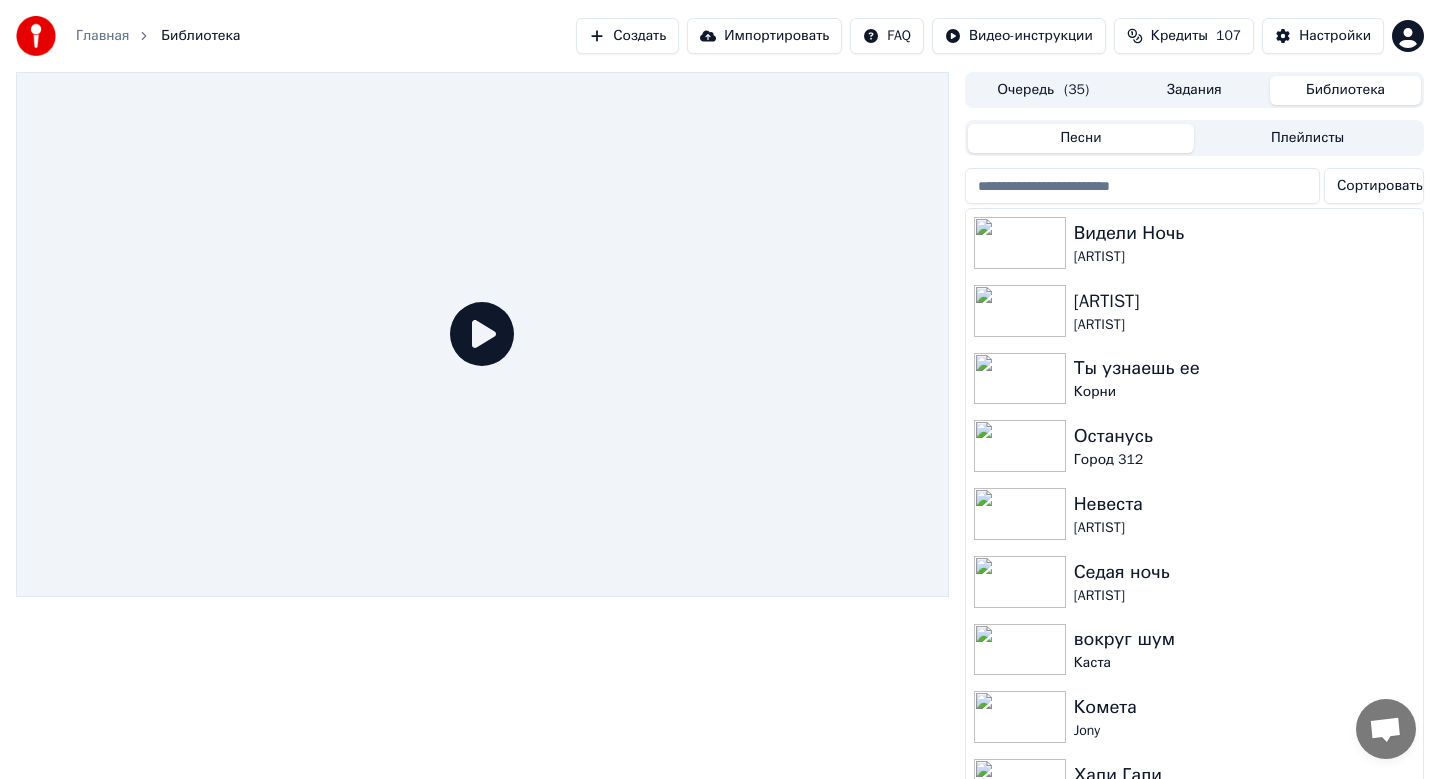 click on "Создать" at bounding box center [627, 36] 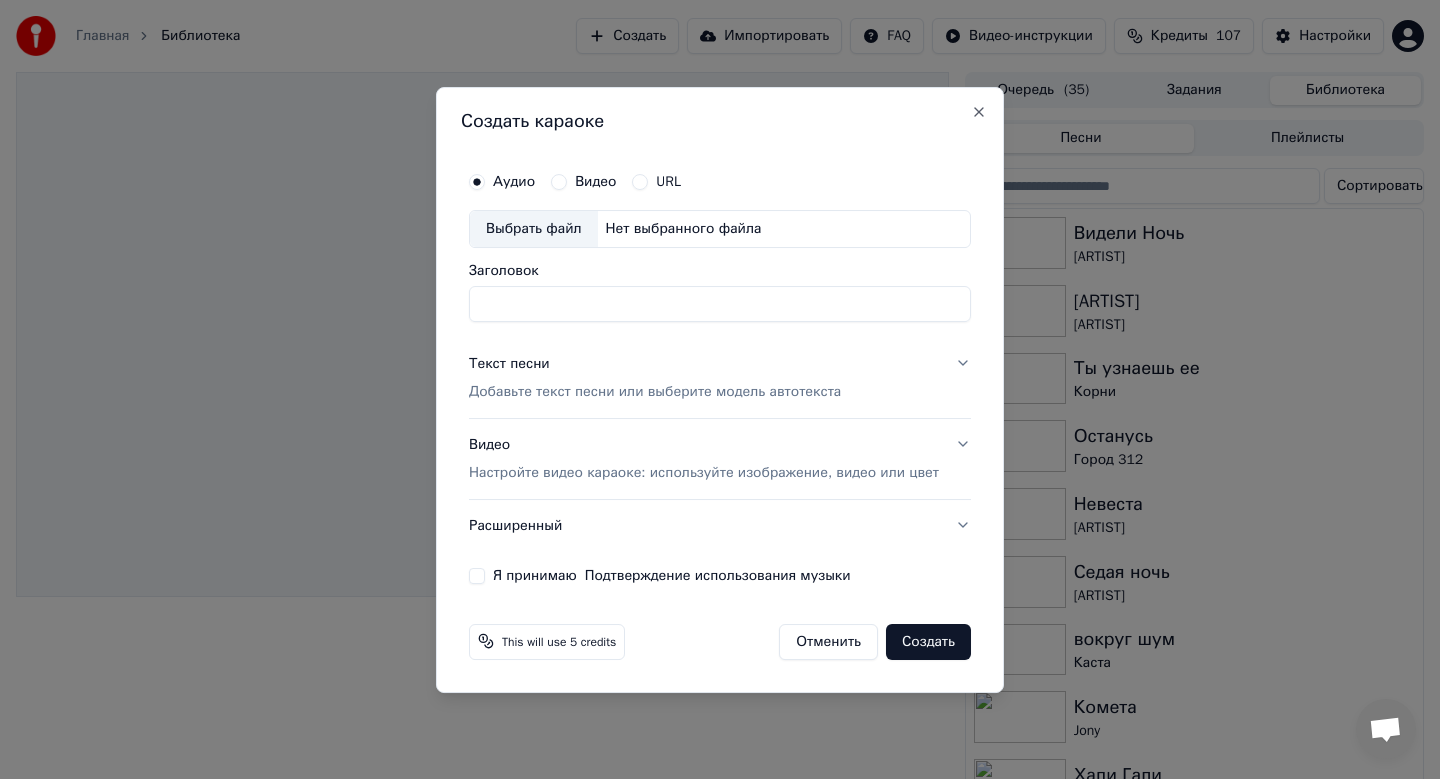 click on "Выбрать файл" at bounding box center (534, 229) 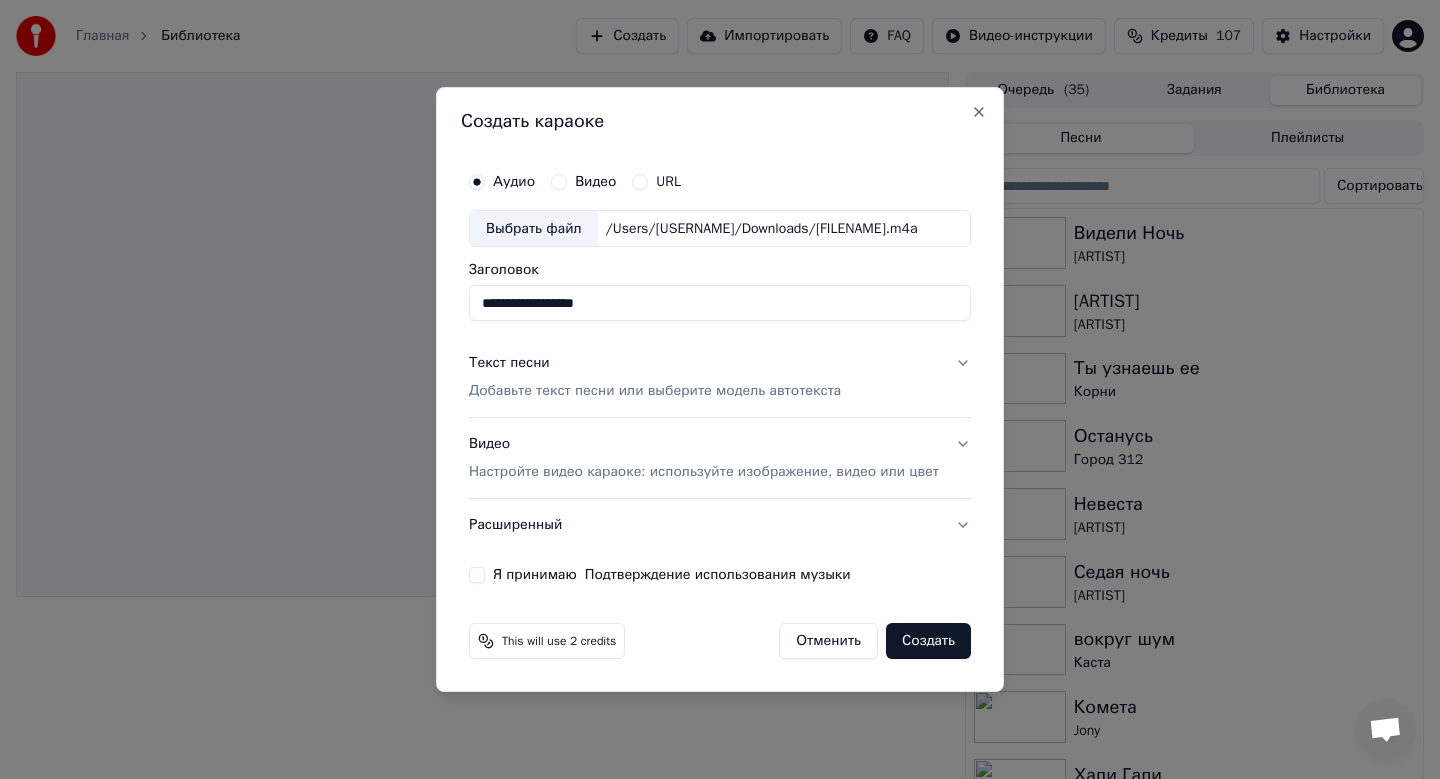 drag, startPoint x: 688, startPoint y: 306, endPoint x: 235, endPoint y: 319, distance: 453.1865 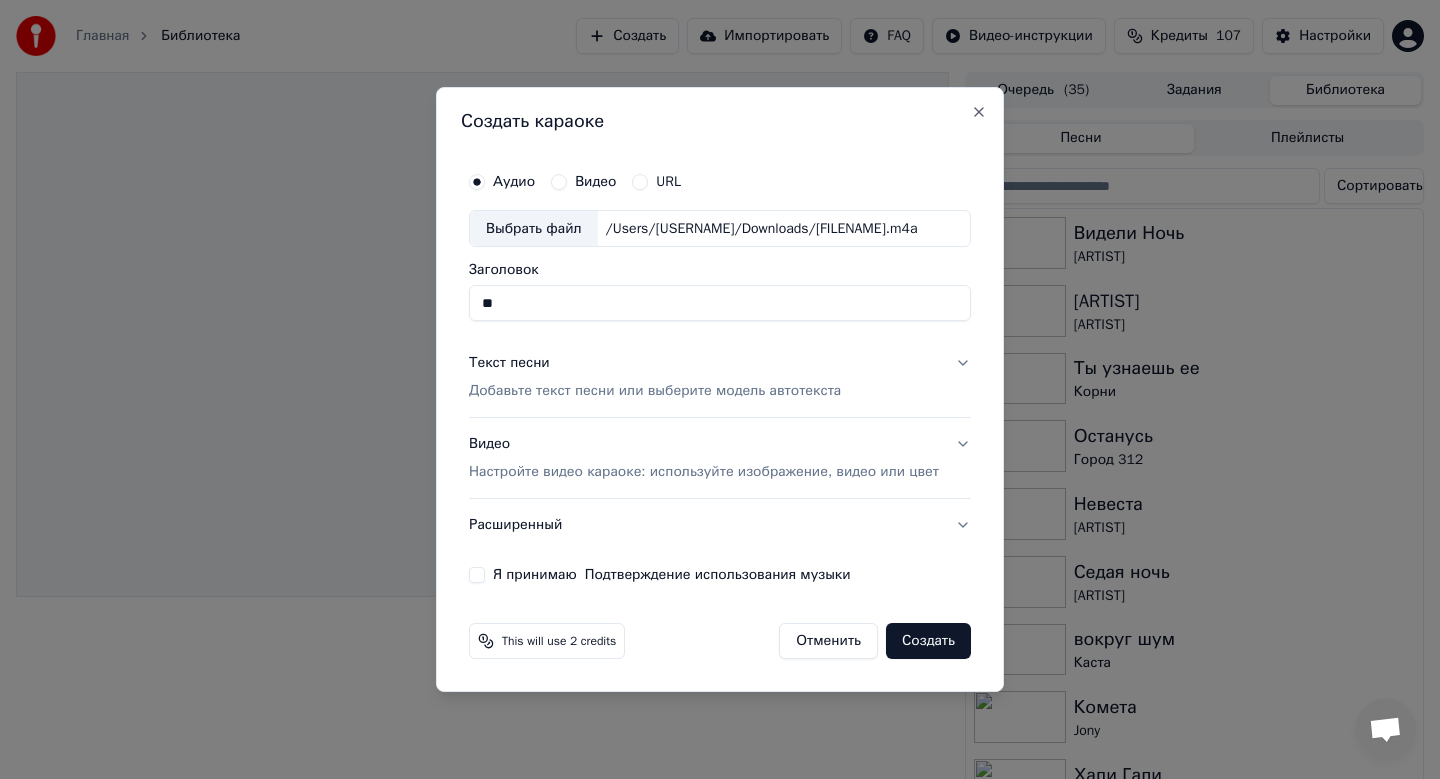 type on "*" 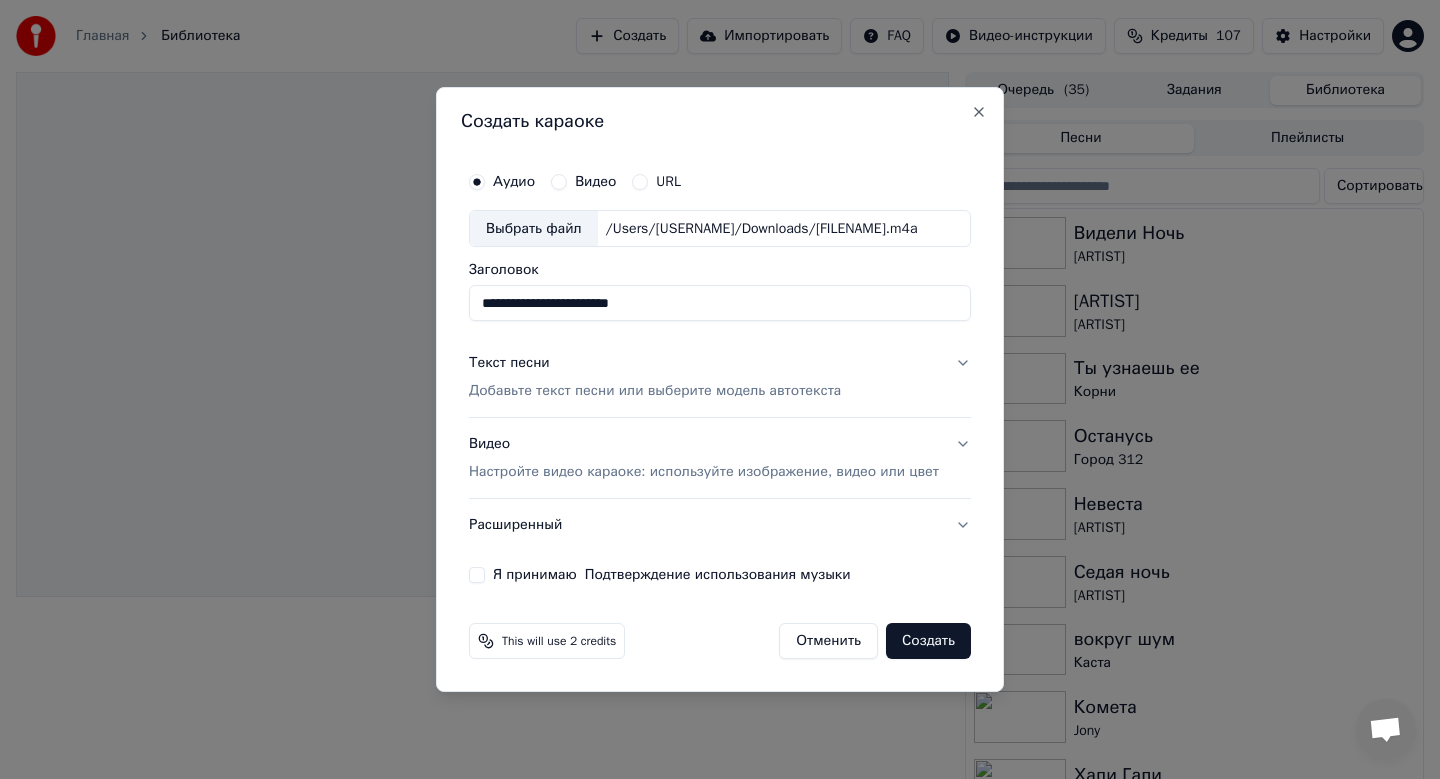 type on "**********" 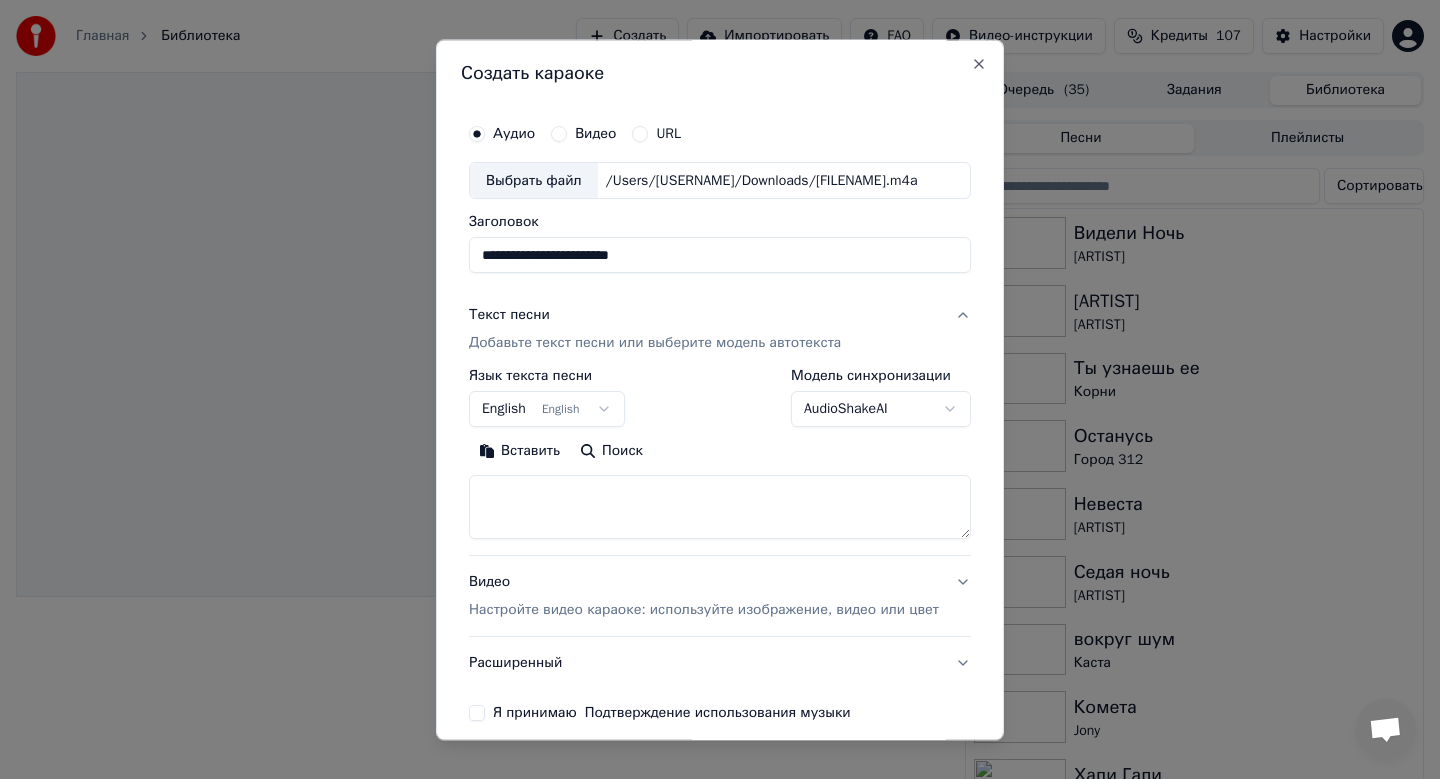 click on "English English" at bounding box center [547, 410] 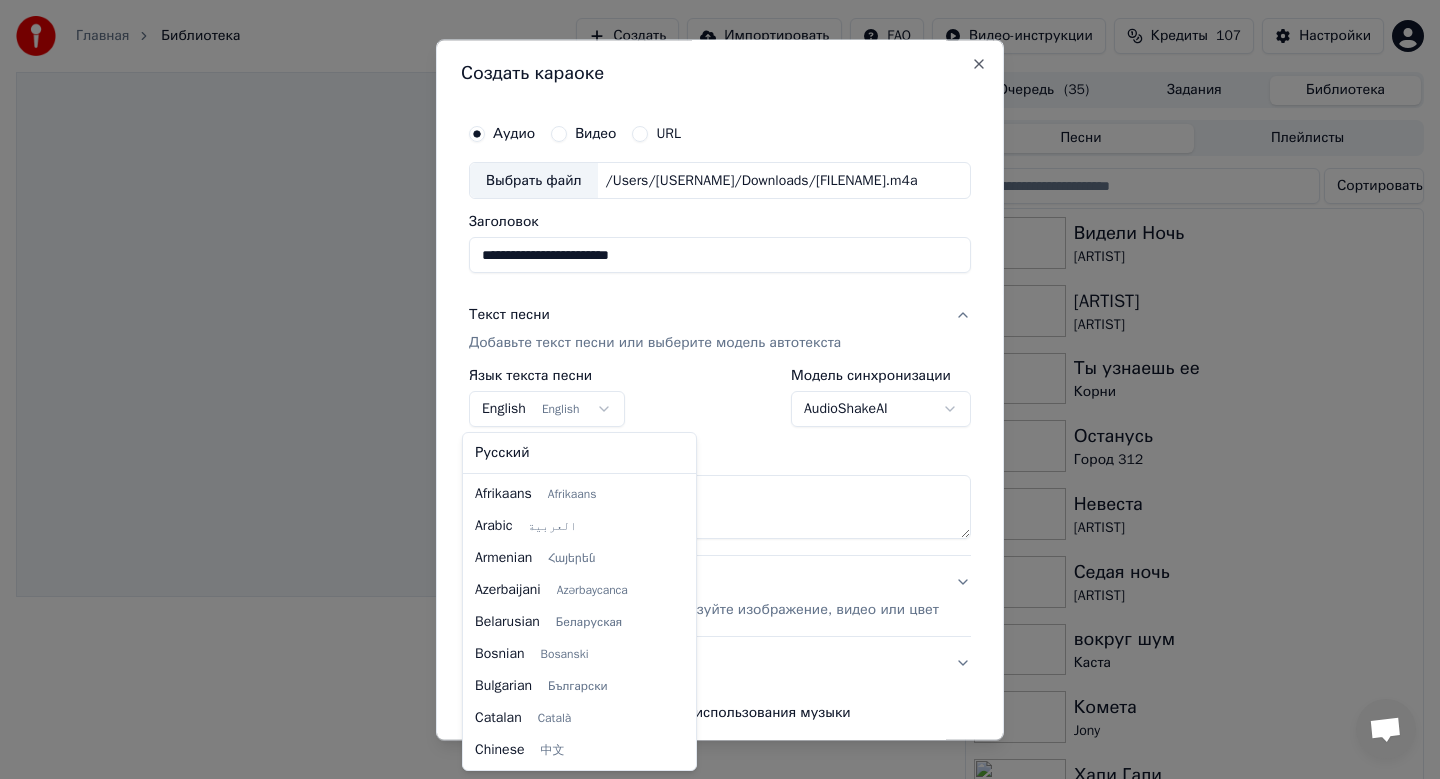 scroll, scrollTop: 160, scrollLeft: 0, axis: vertical 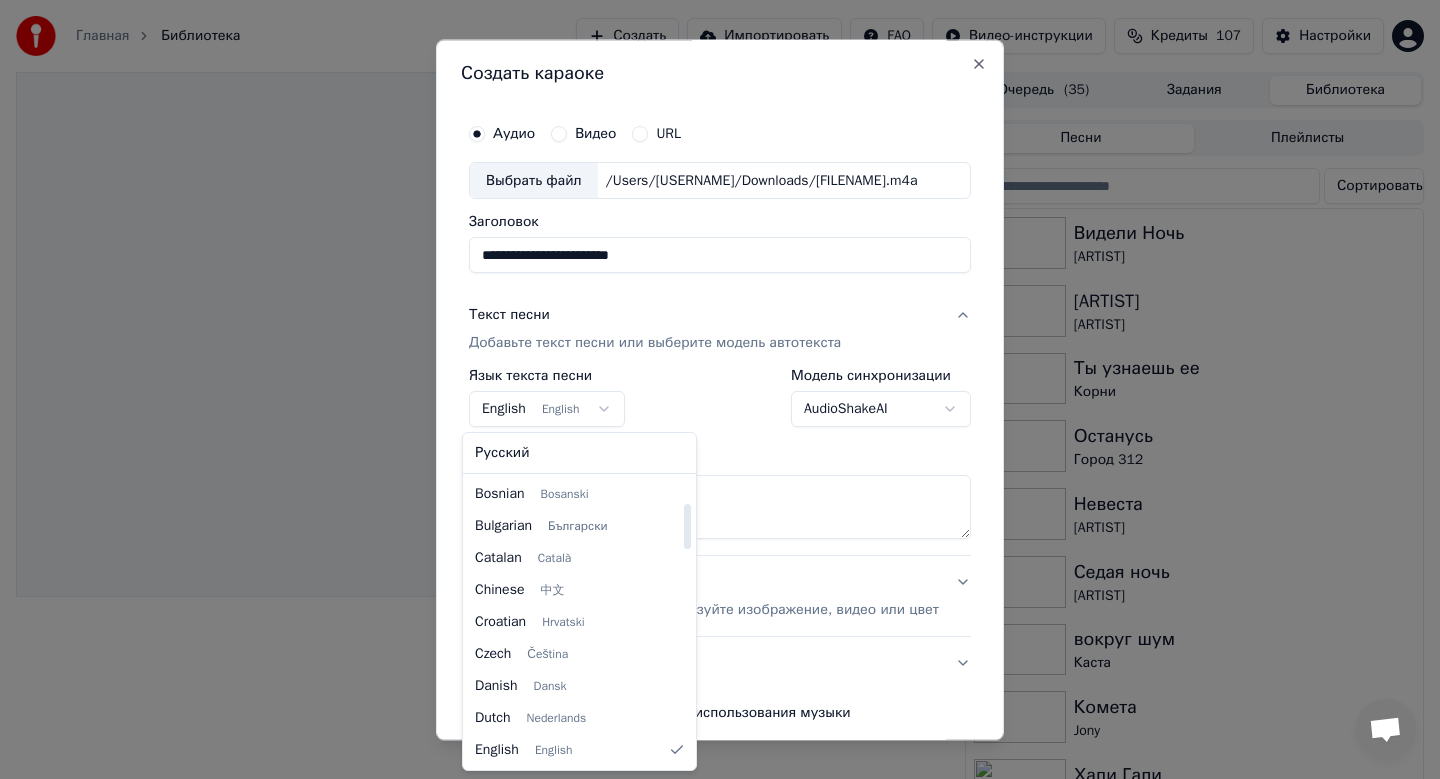 select on "**" 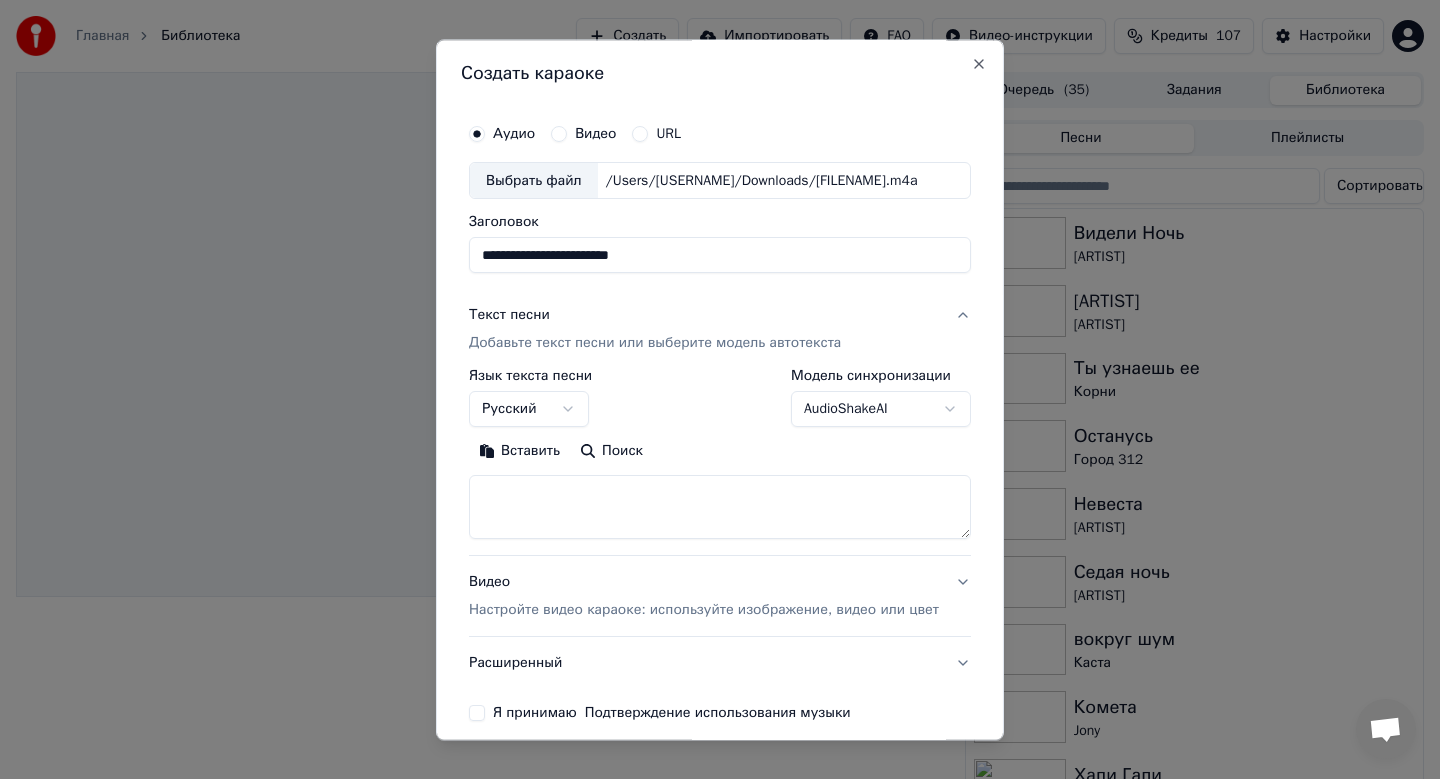 click on "Вставить" at bounding box center [519, 452] 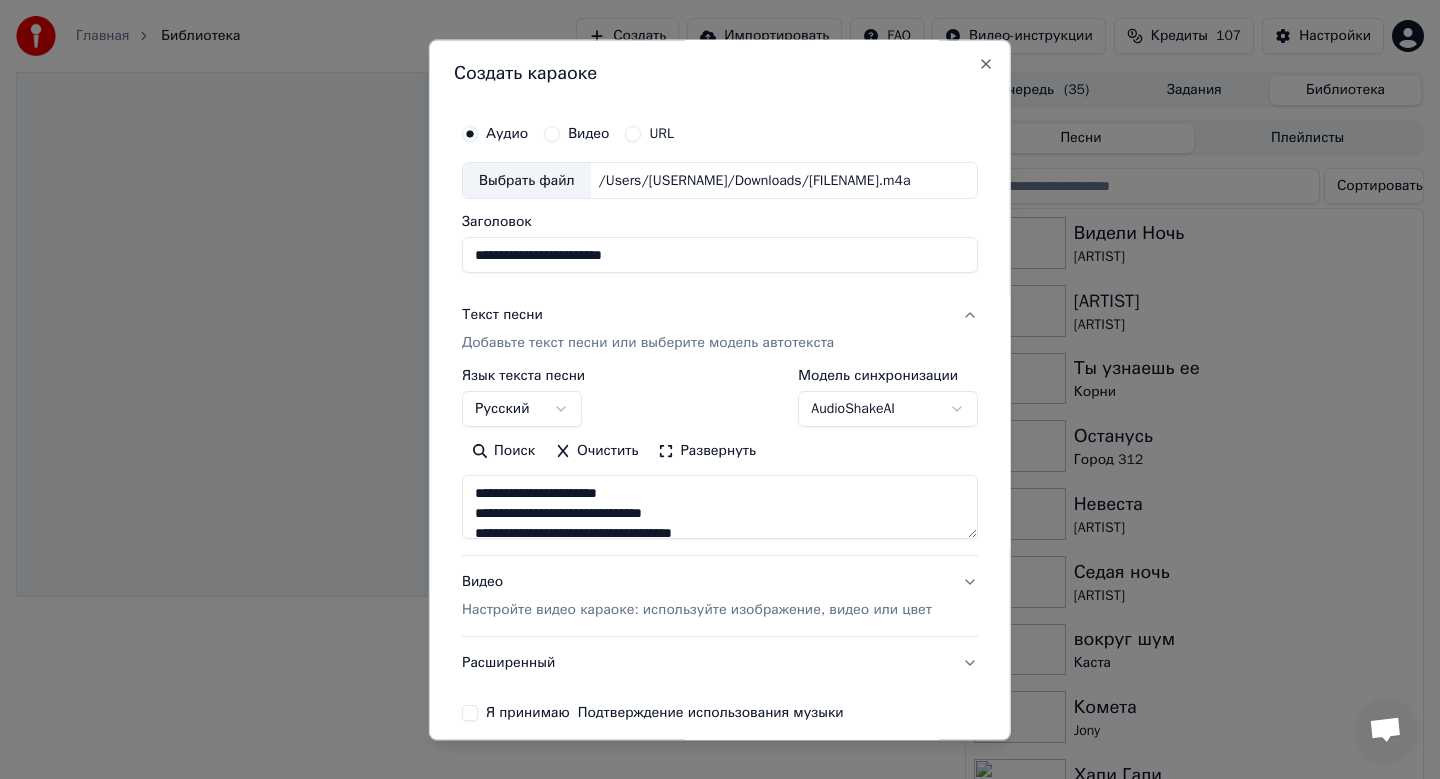 scroll, scrollTop: 91, scrollLeft: 0, axis: vertical 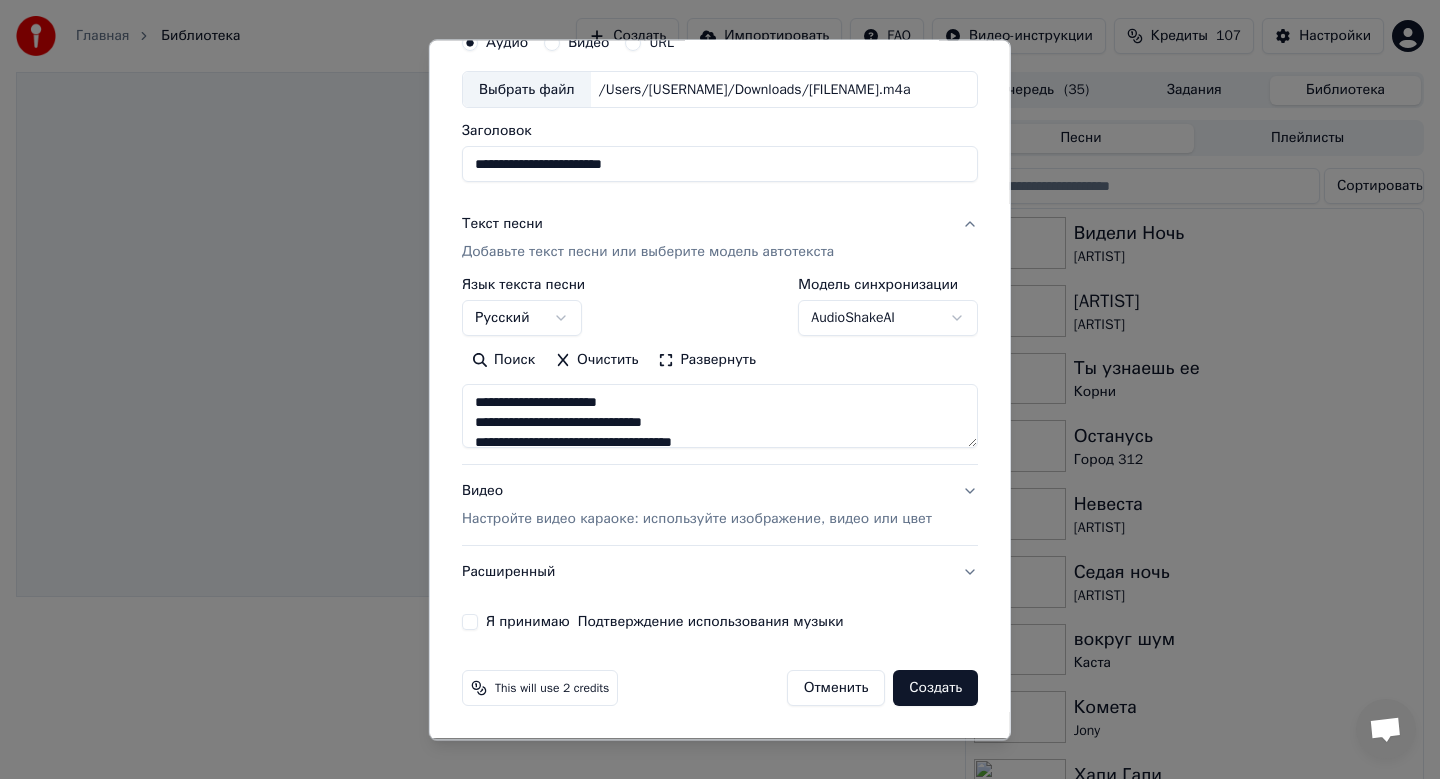 click on "Настройте видео караоке: используйте изображение, видео или цвет" at bounding box center (697, 520) 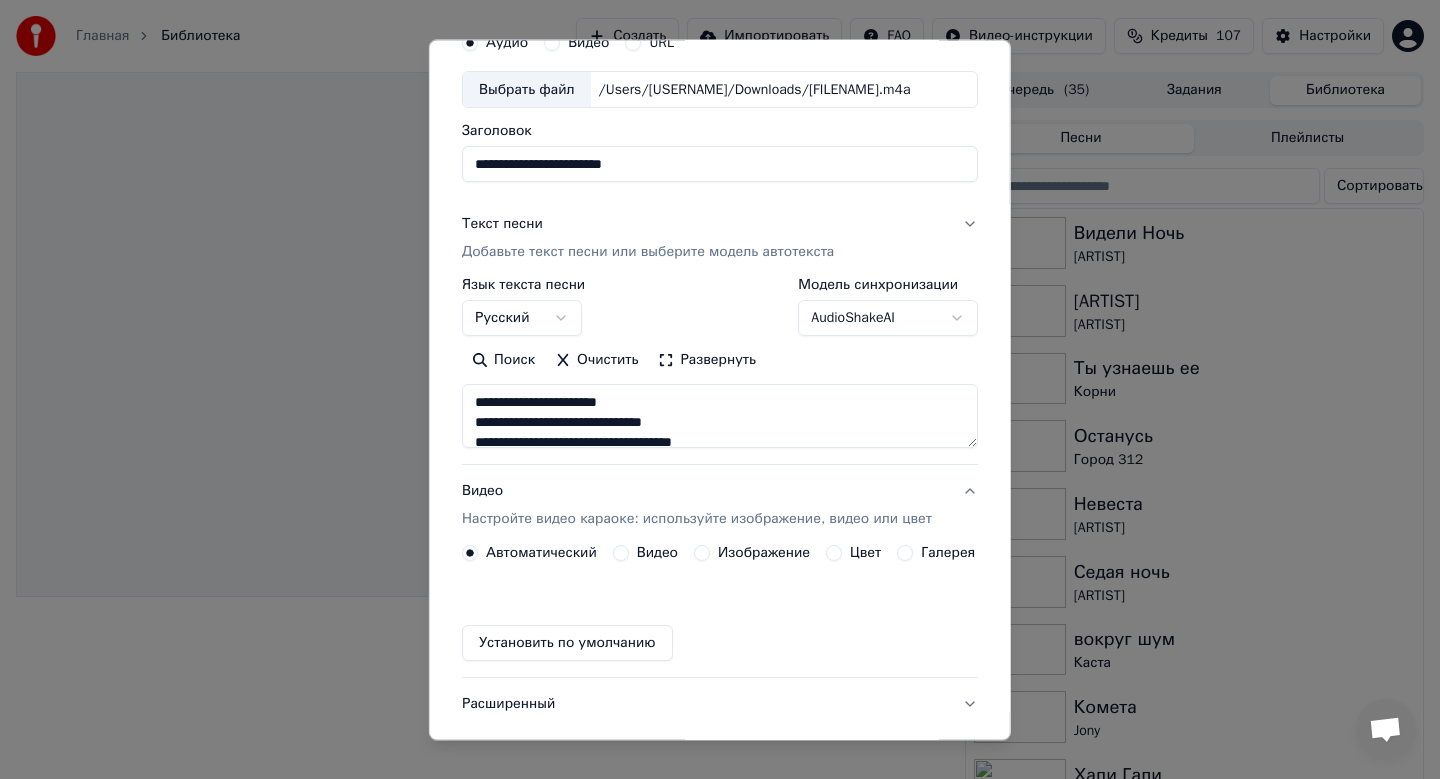 scroll, scrollTop: 37, scrollLeft: 0, axis: vertical 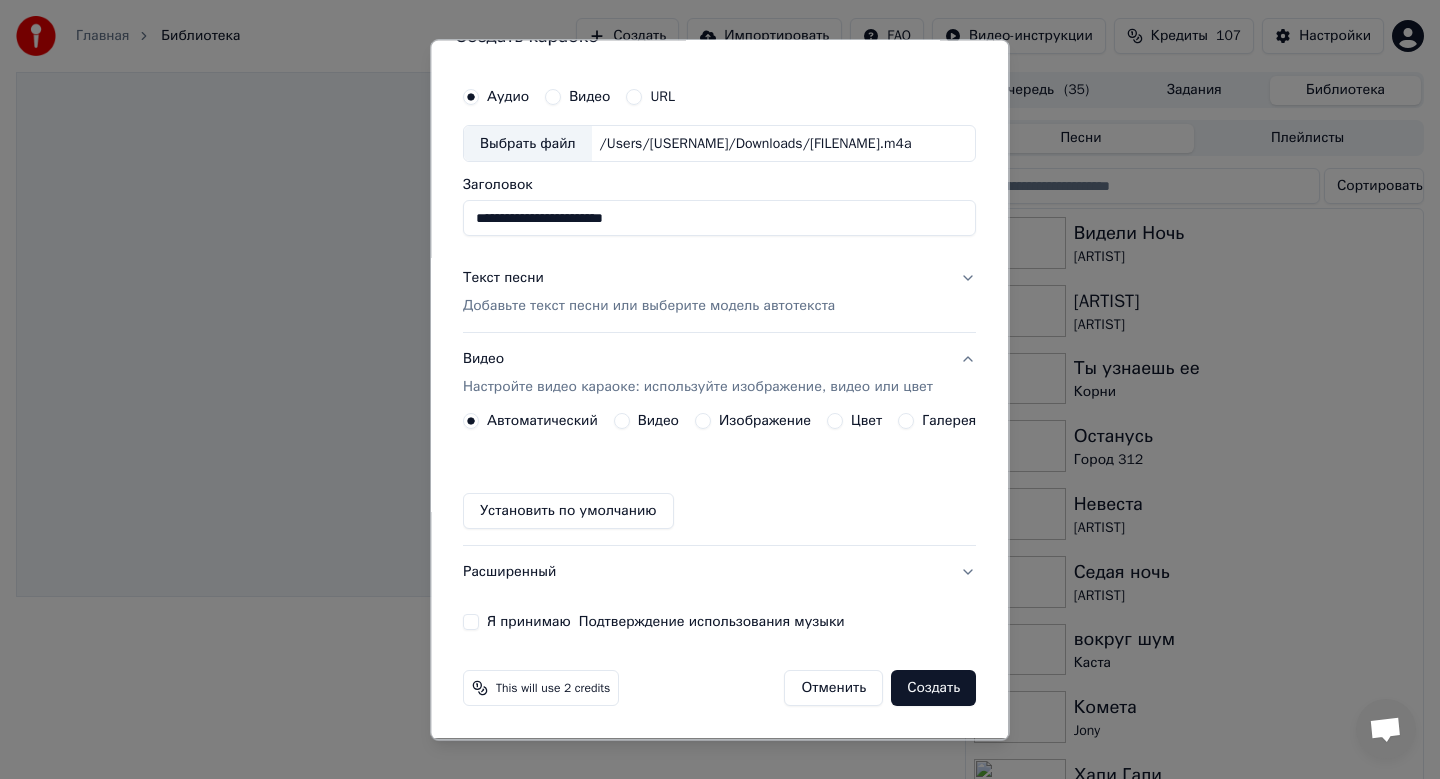 click on "Видео Настройте видео караоке: используйте изображение, видео или цвет Автоматический Видео Изображение Цвет Галерея Установить по умолчанию" at bounding box center [719, 440] 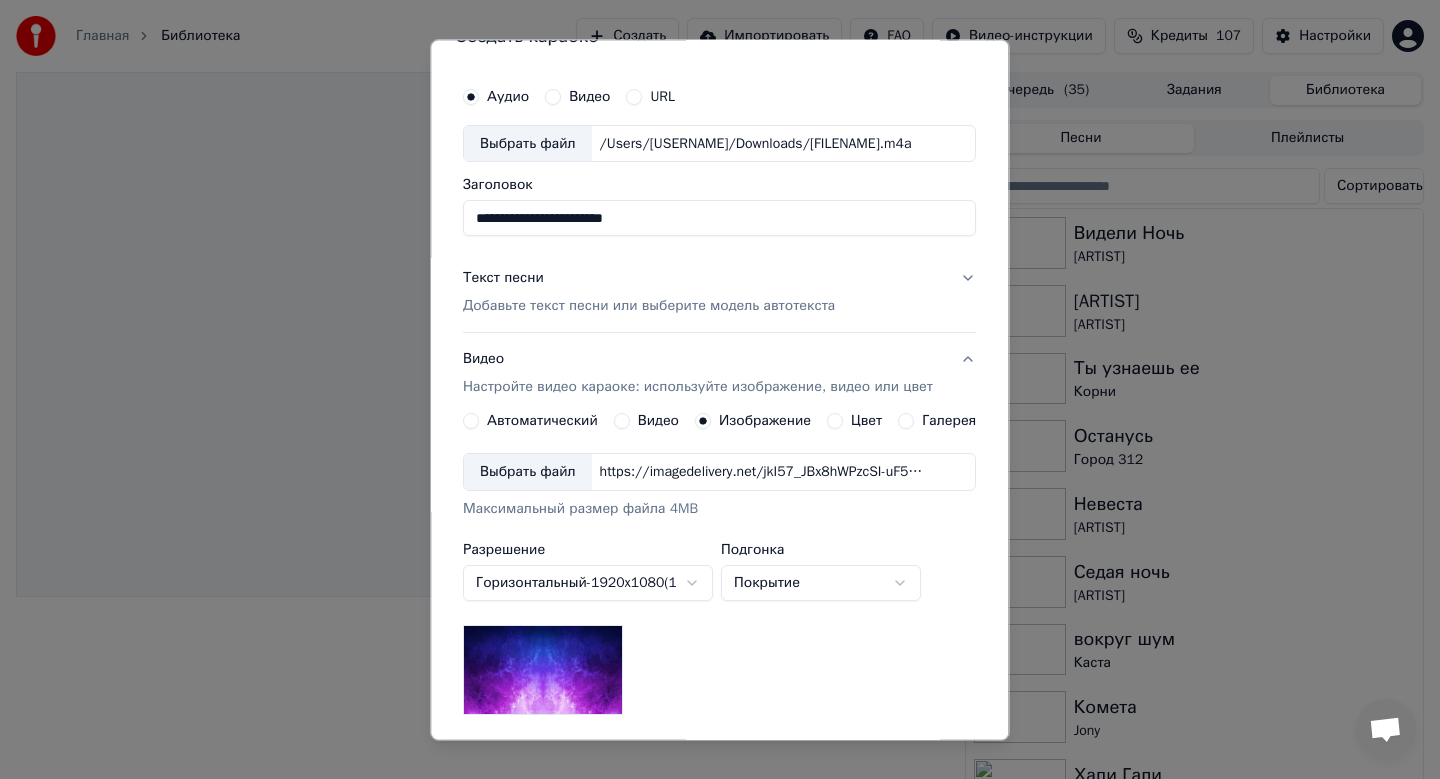 click on "Выбрать файл" at bounding box center (528, 473) 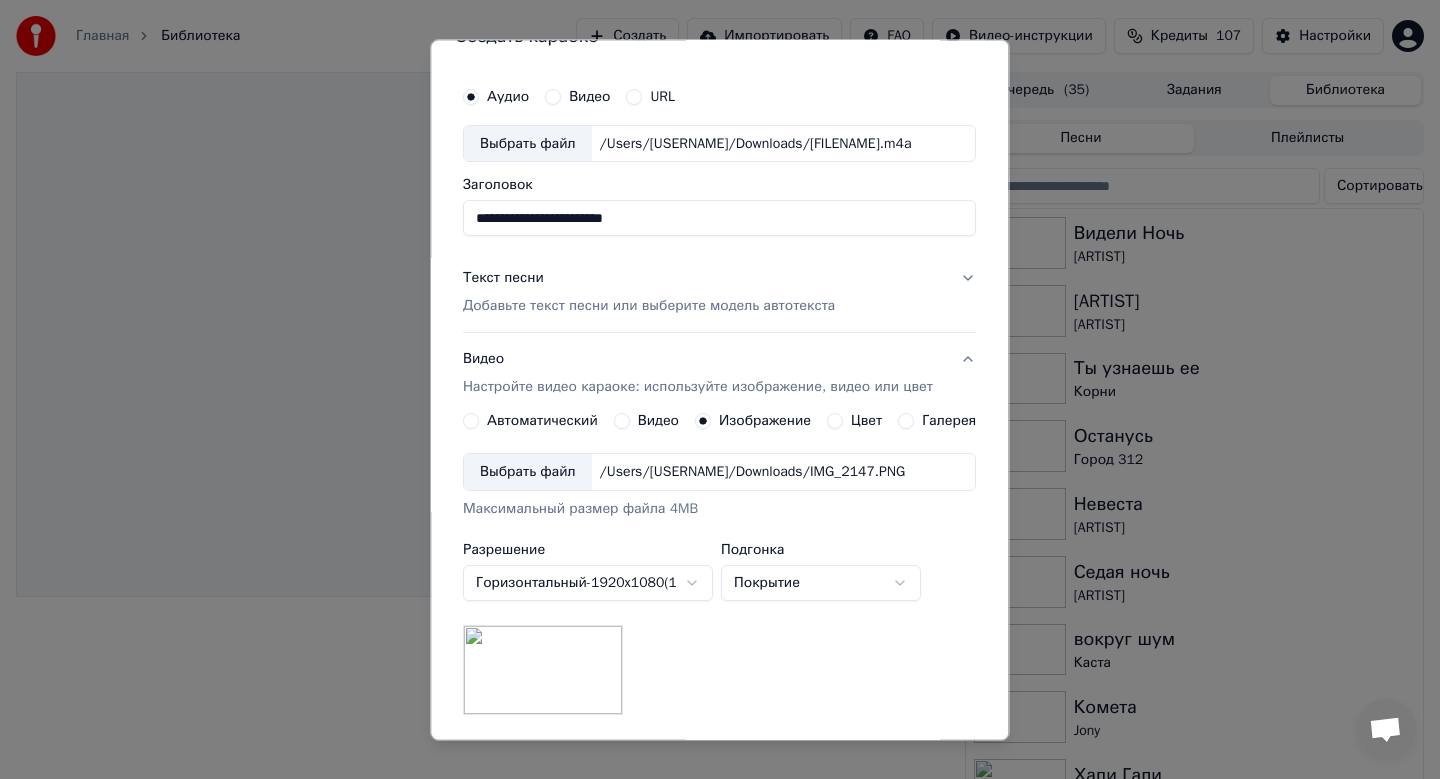 scroll, scrollTop: 299, scrollLeft: 0, axis: vertical 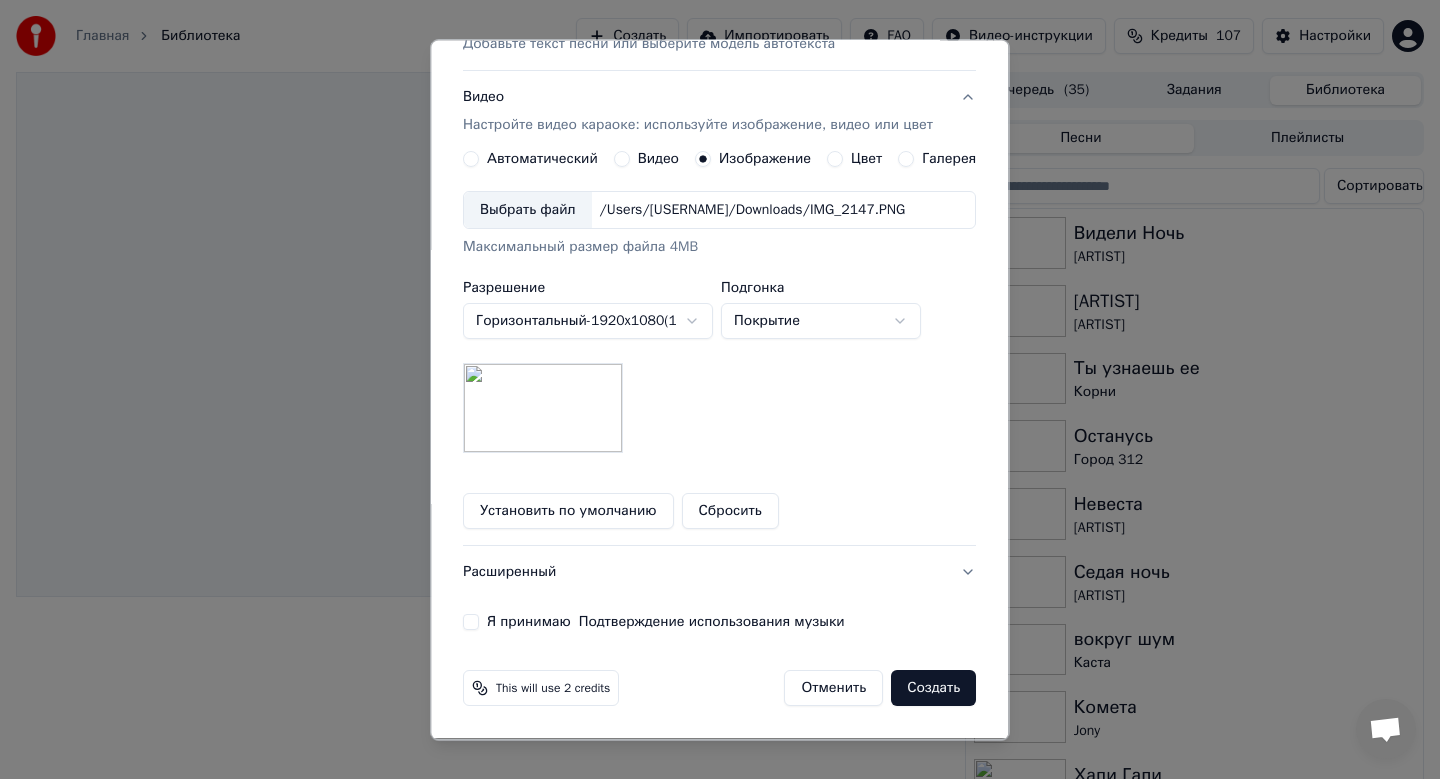 click on "Я принимаю   Подтверждение использования музыки" at bounding box center (471, 623) 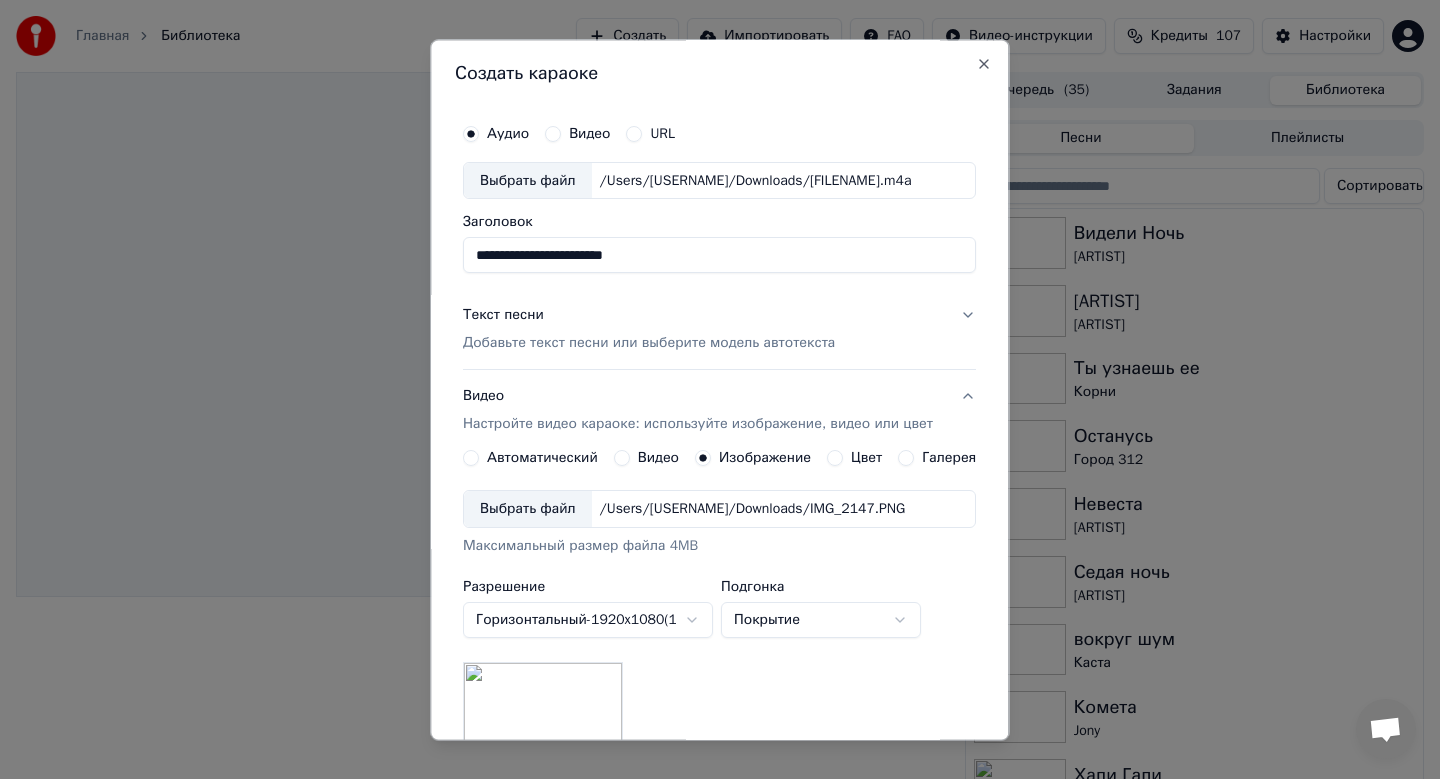 scroll, scrollTop: 299, scrollLeft: 0, axis: vertical 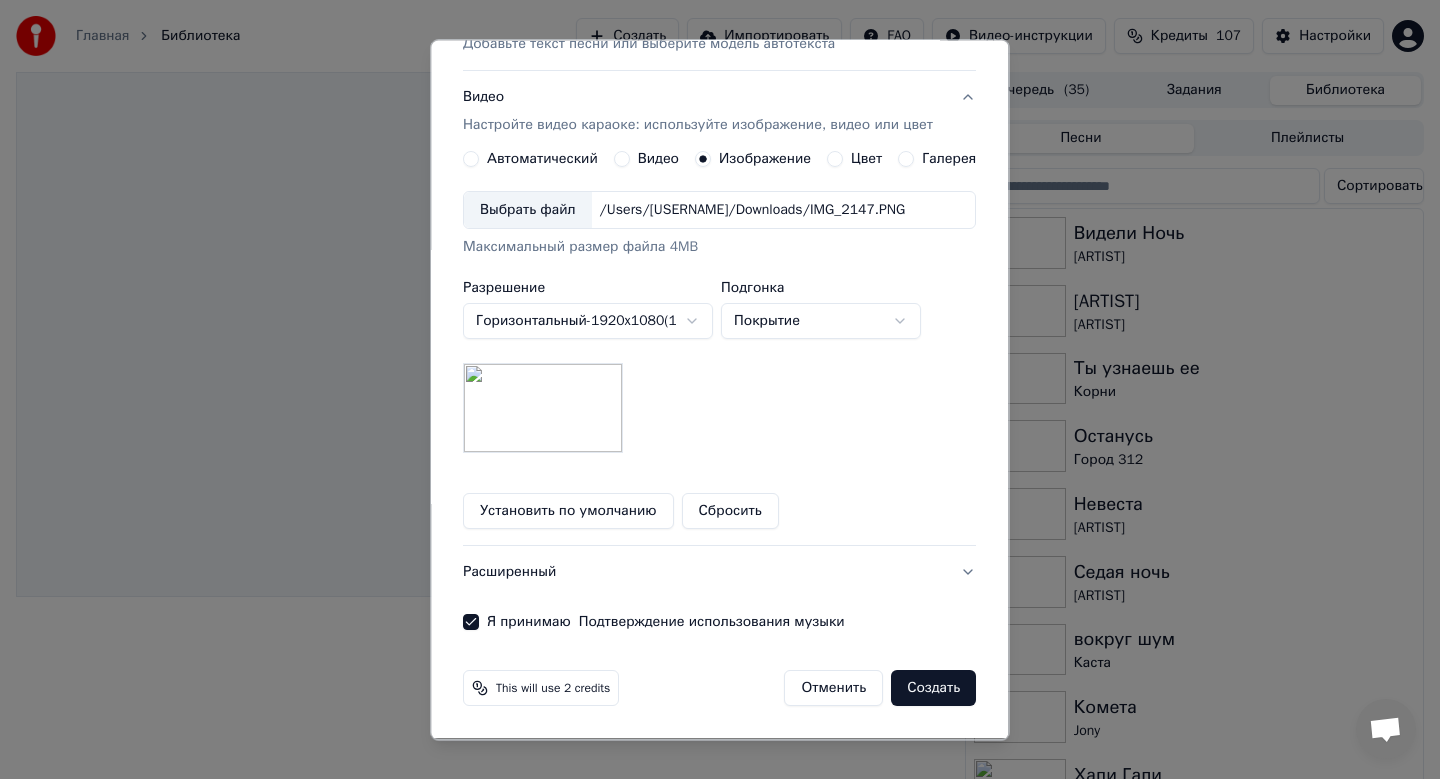 click on "Создать" at bounding box center (934, 689) 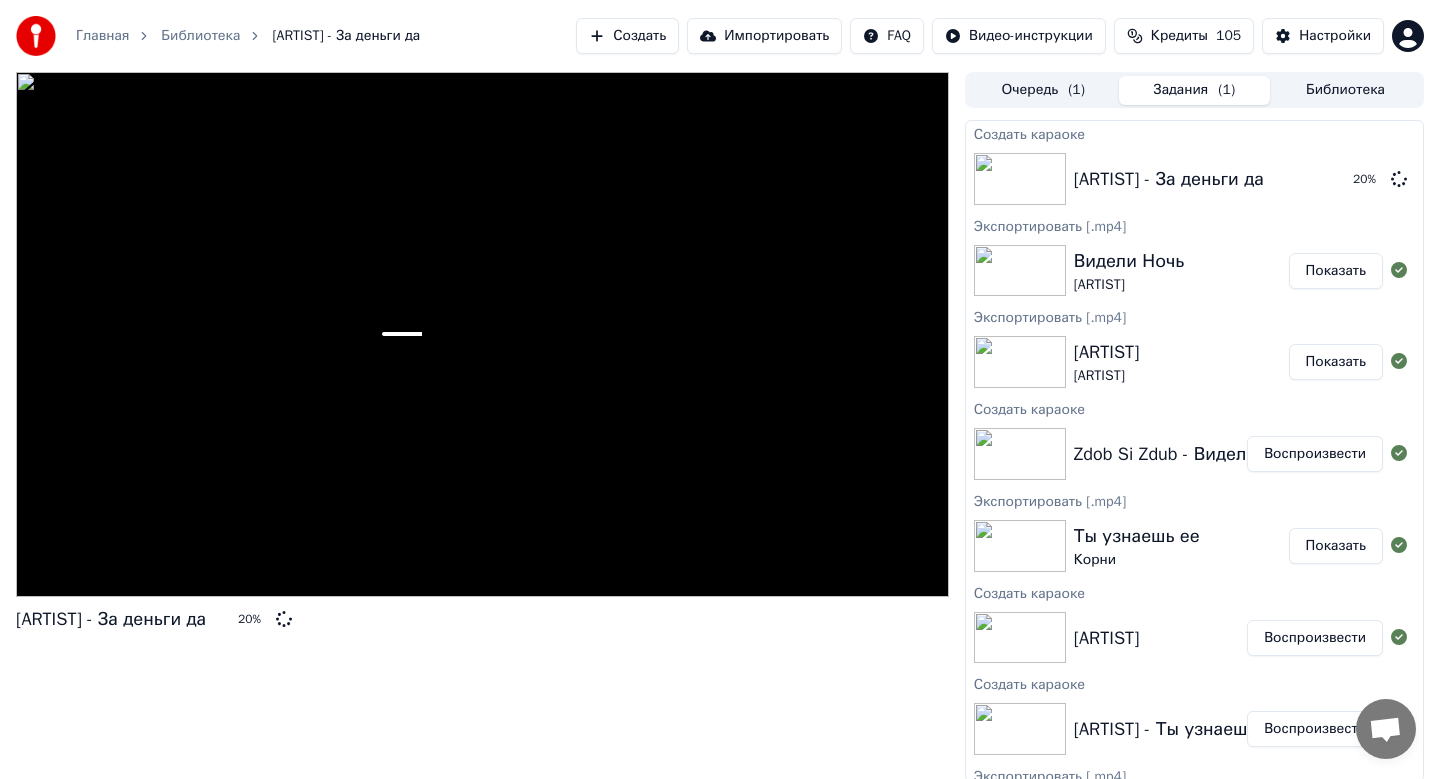 click on "Создать" at bounding box center [627, 36] 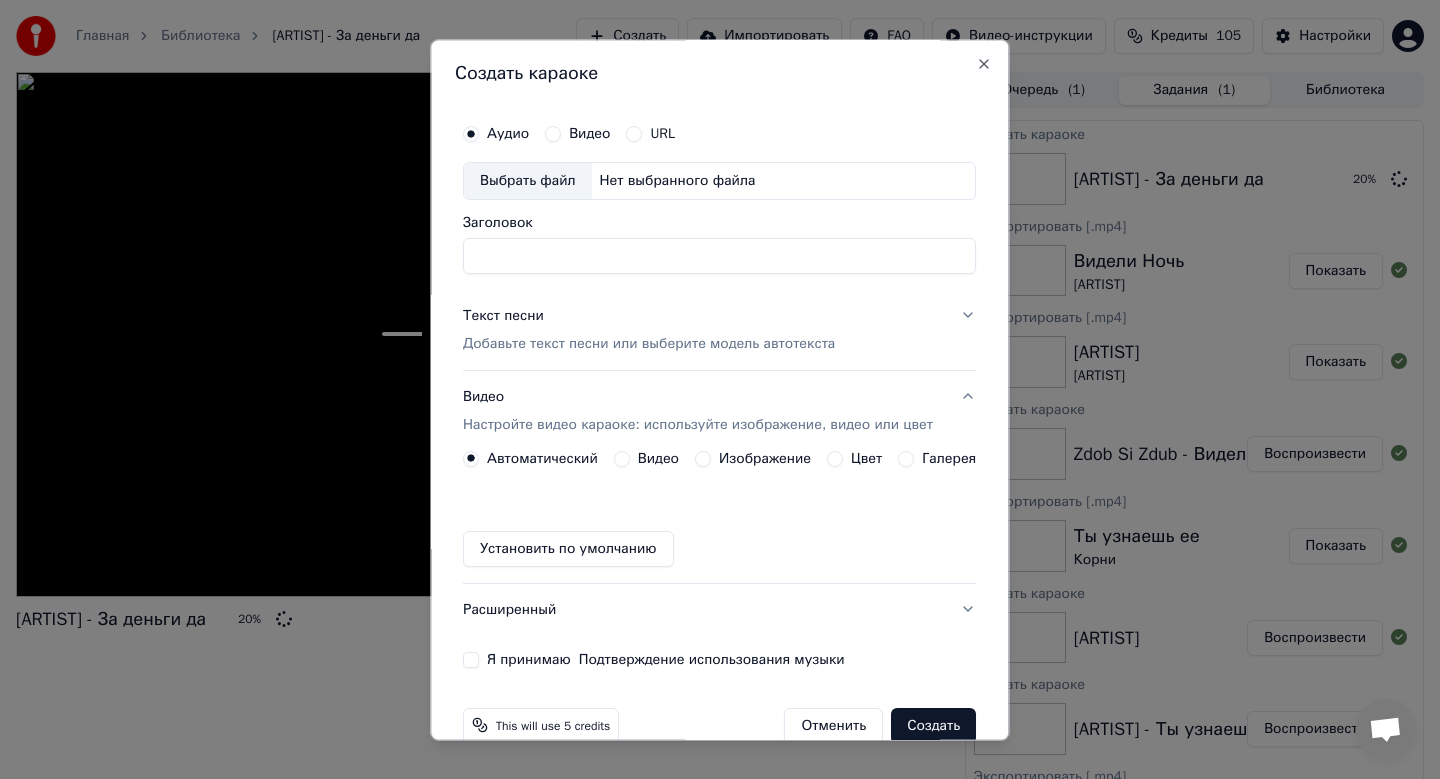 click on "Выбрать файл" at bounding box center [528, 181] 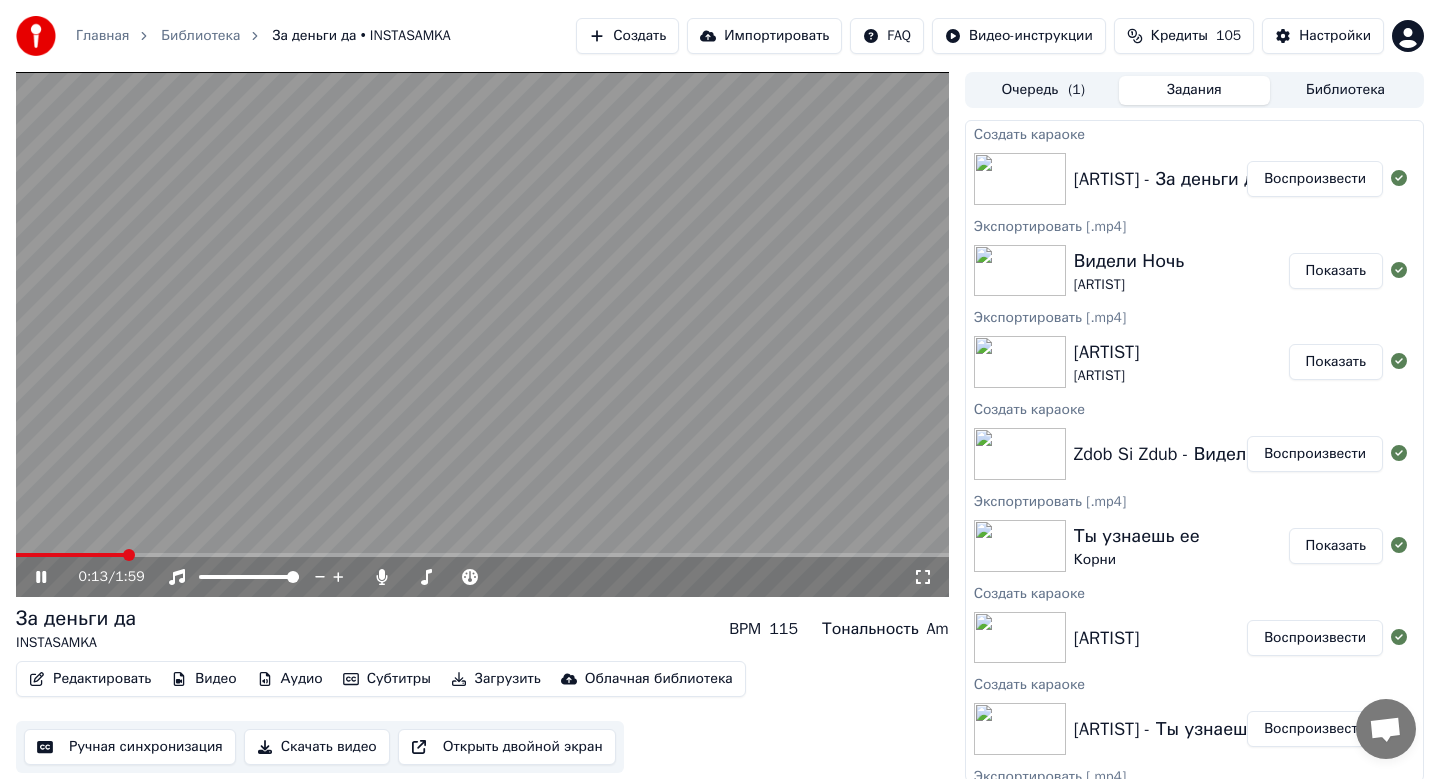 click 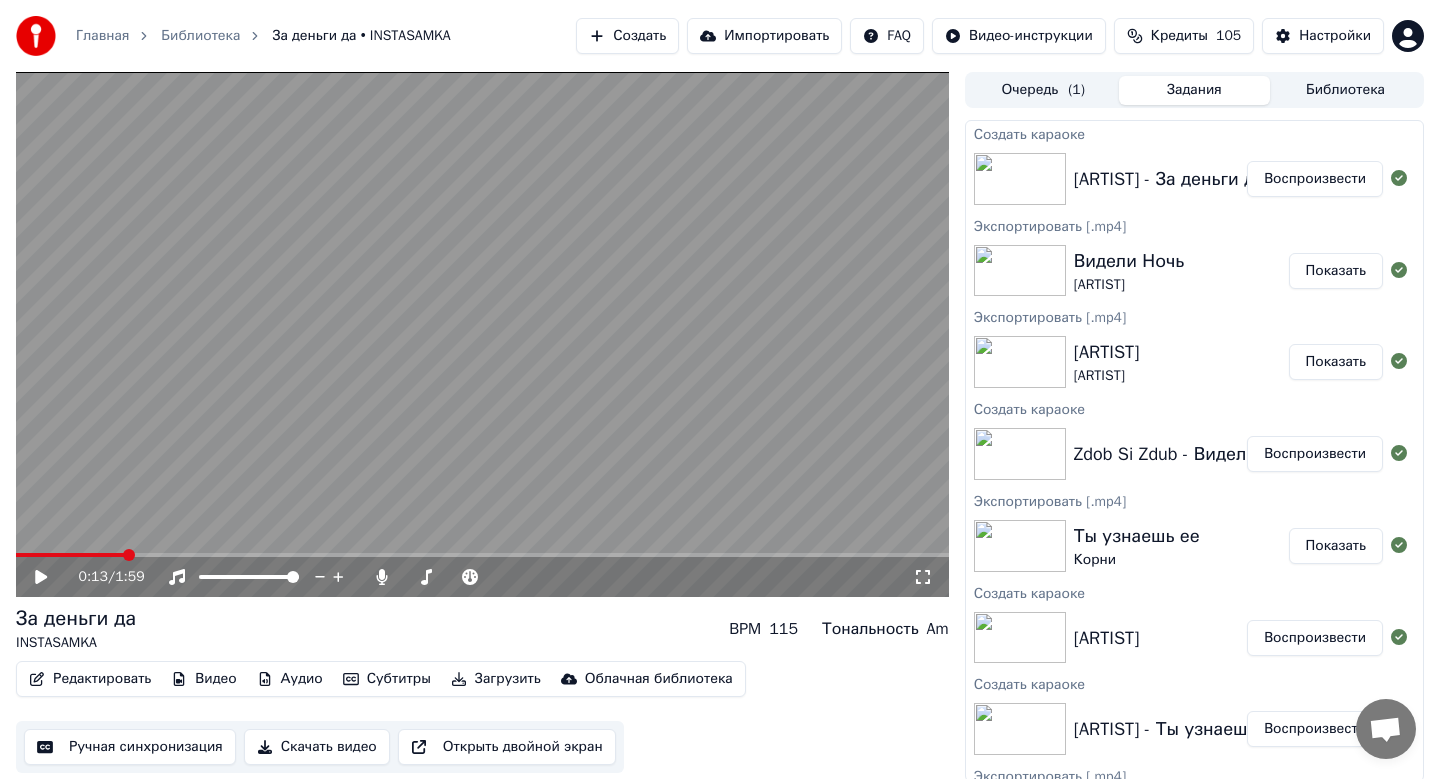 click on "Скачать видео" at bounding box center (317, 747) 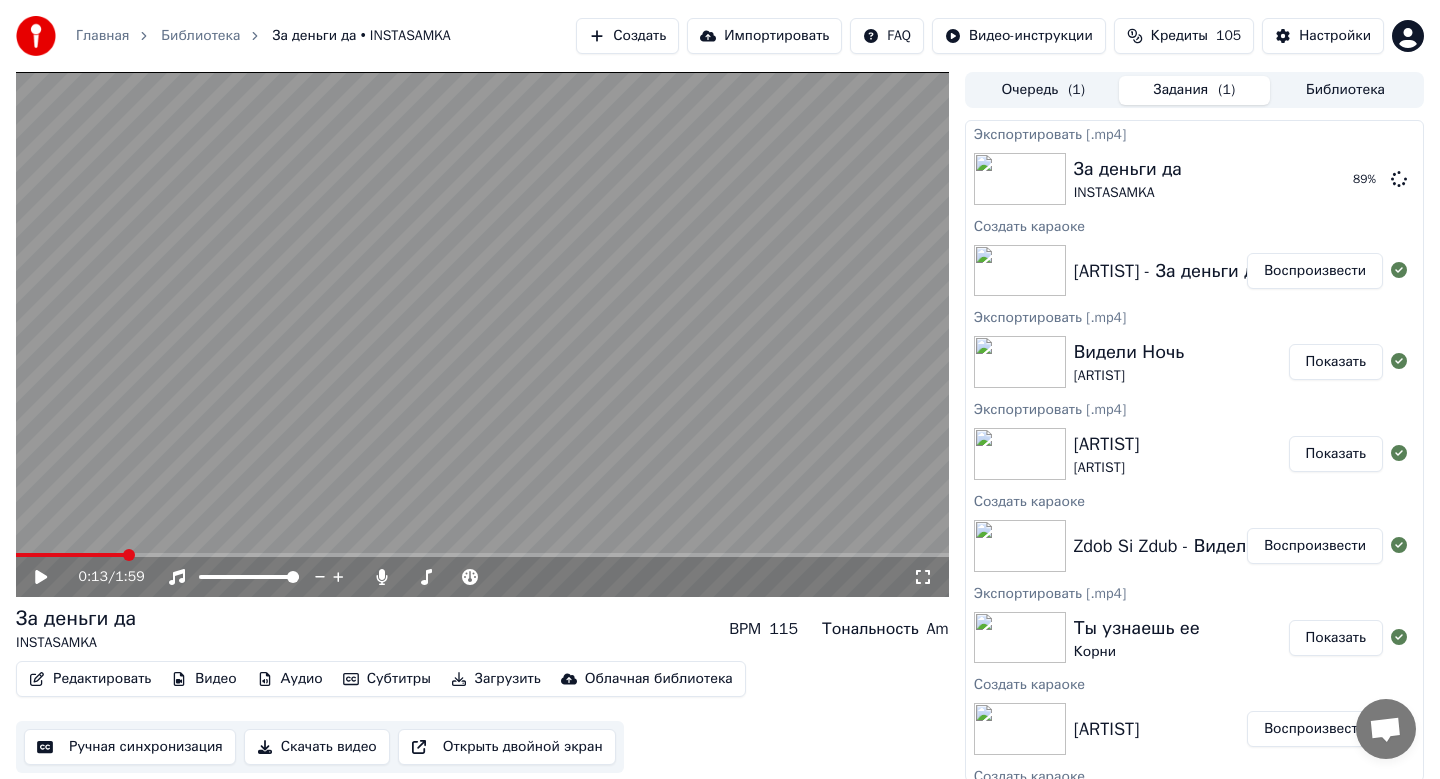 click on "Создать" at bounding box center [627, 36] 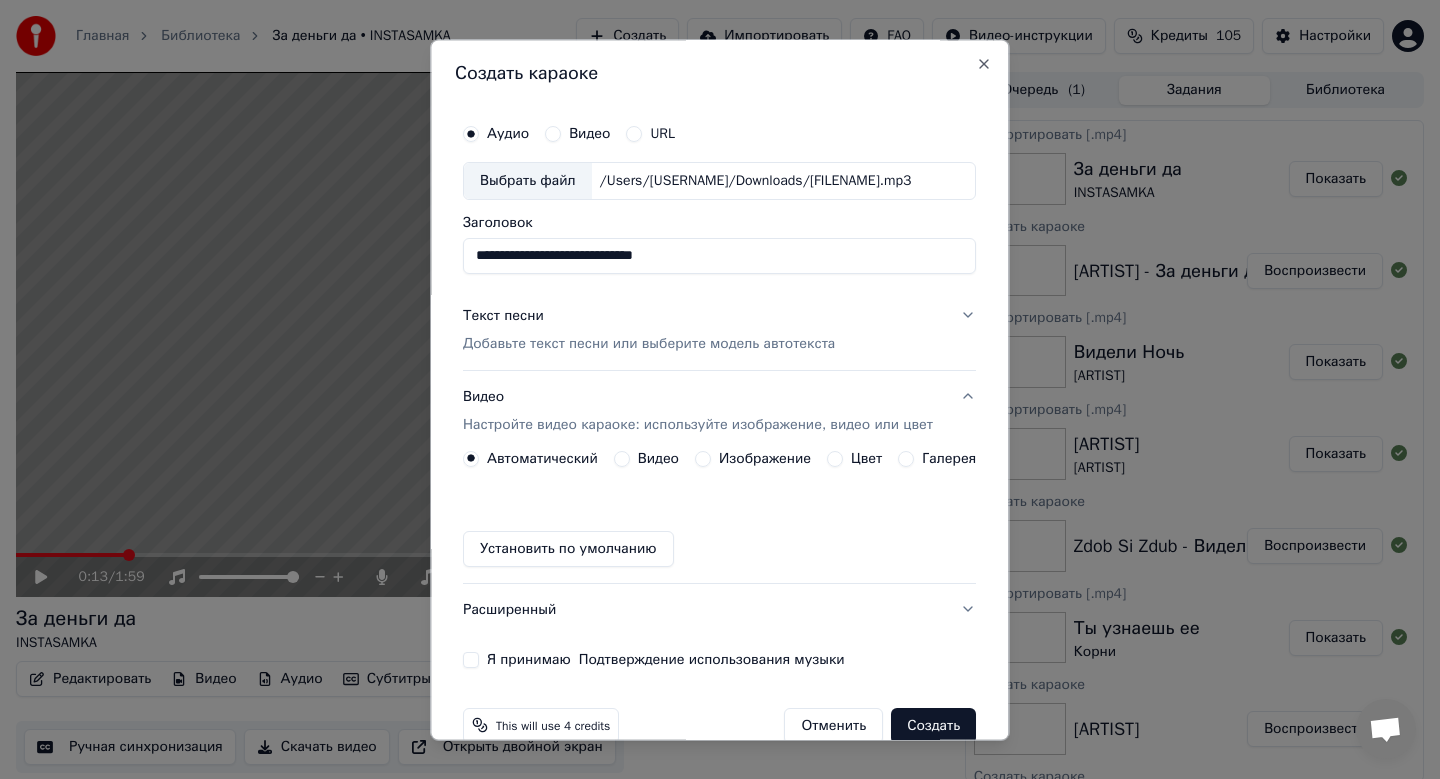 type on "**********" 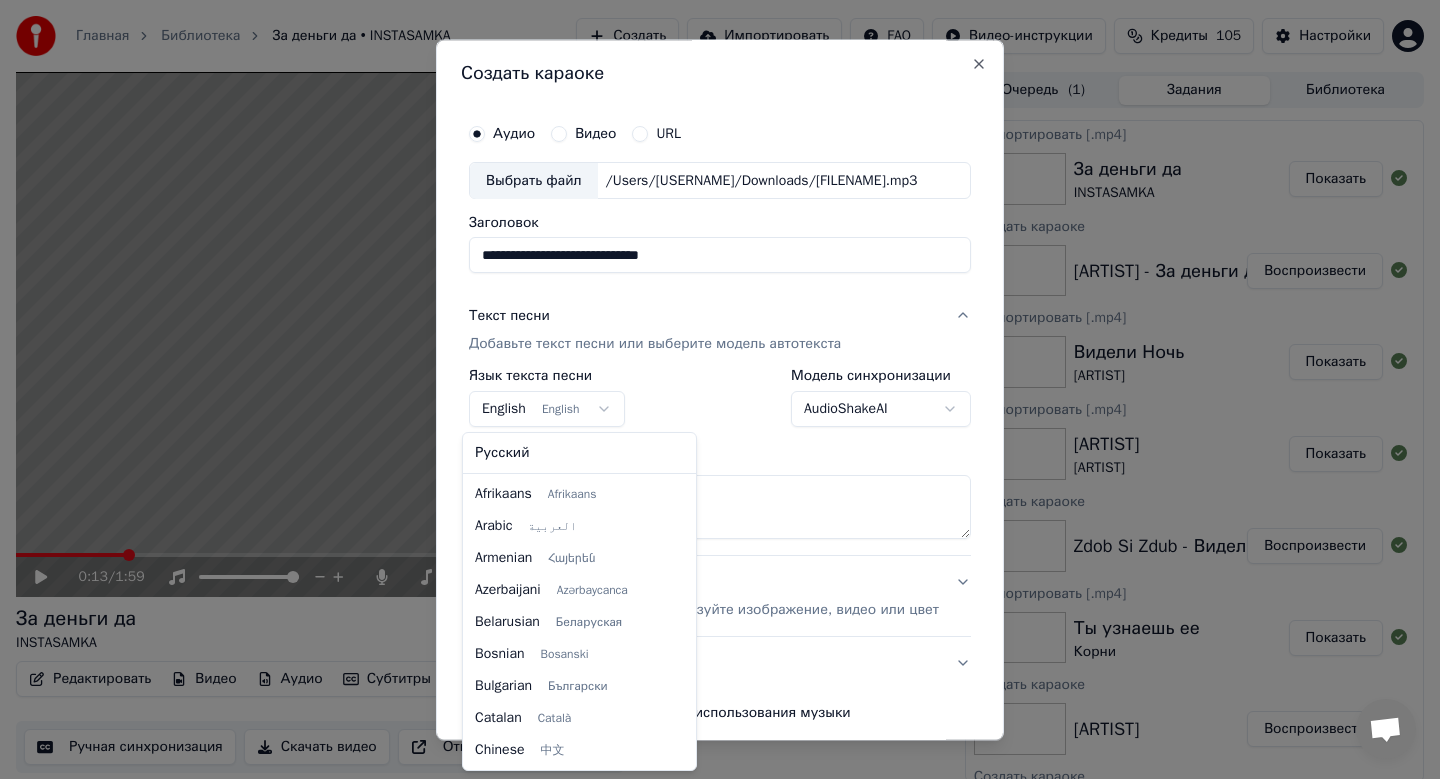 click on "Главная Библиотека За деньги да • INSTASAMKA Создать Импортировать FAQ Видео-инструкции Кредиты 105 Настройки 0:13  /  1:59 За деньги да INSTASAMKA BPM 115 Тональность Am Редактировать Видео Аудио Субтитры Загрузить Облачная библиотека Ручная синхронизация Скачать видео Открыть двойной экран Очередь ( 1 ) Задания Библиотека Экспортировать [.mp4] За деньги да INSTASAMKA Показать Создать караоке INSTASAMKA - За деньги да Воспроизвести Экспортировать [.mp4] Видели Ночь Zdob Si Zdub Показать Экспортировать [.mp4] Макс Корж Макс Корж Показать Создать караоке Zdob Si Zdub - Видели Ночь Воспроизвести Корни ife" at bounding box center (720, 389) 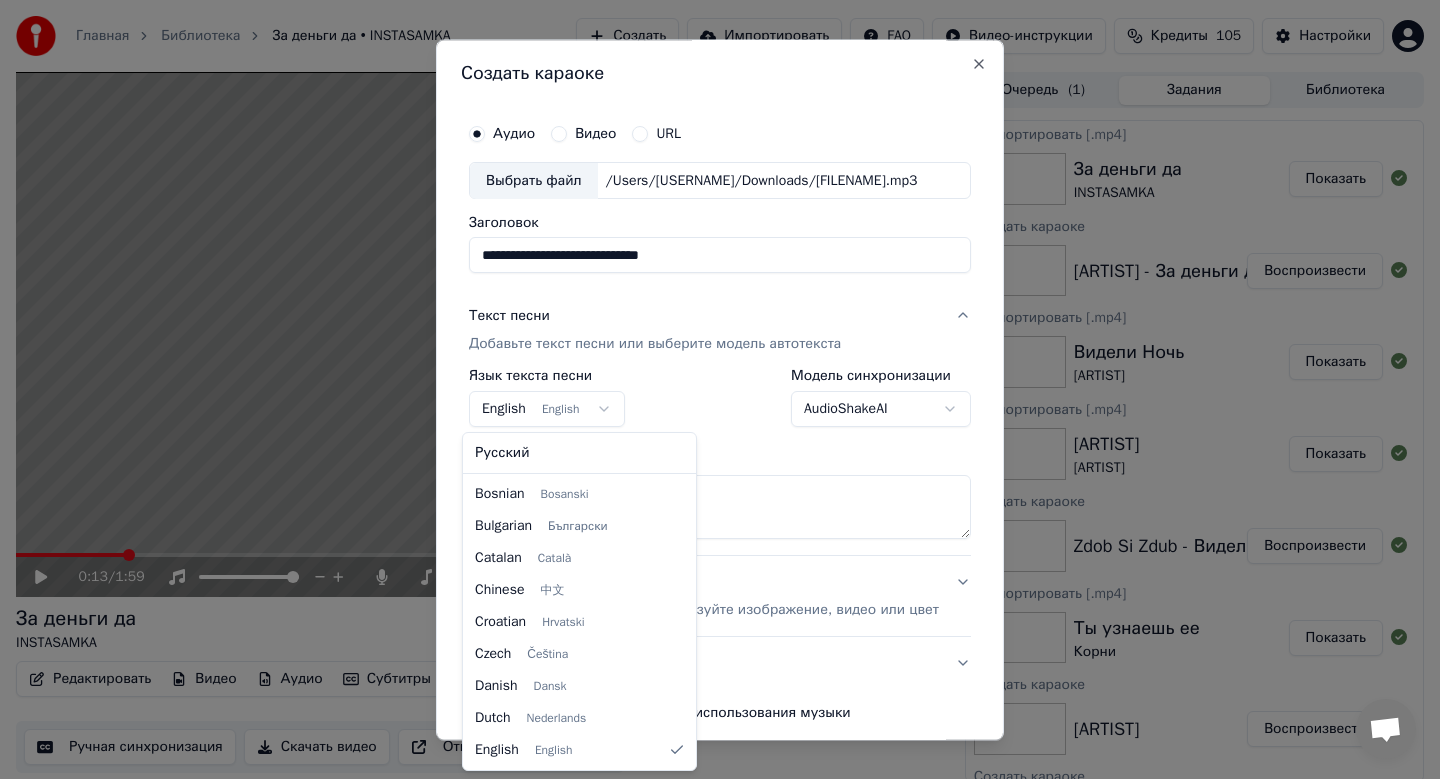 select on "**" 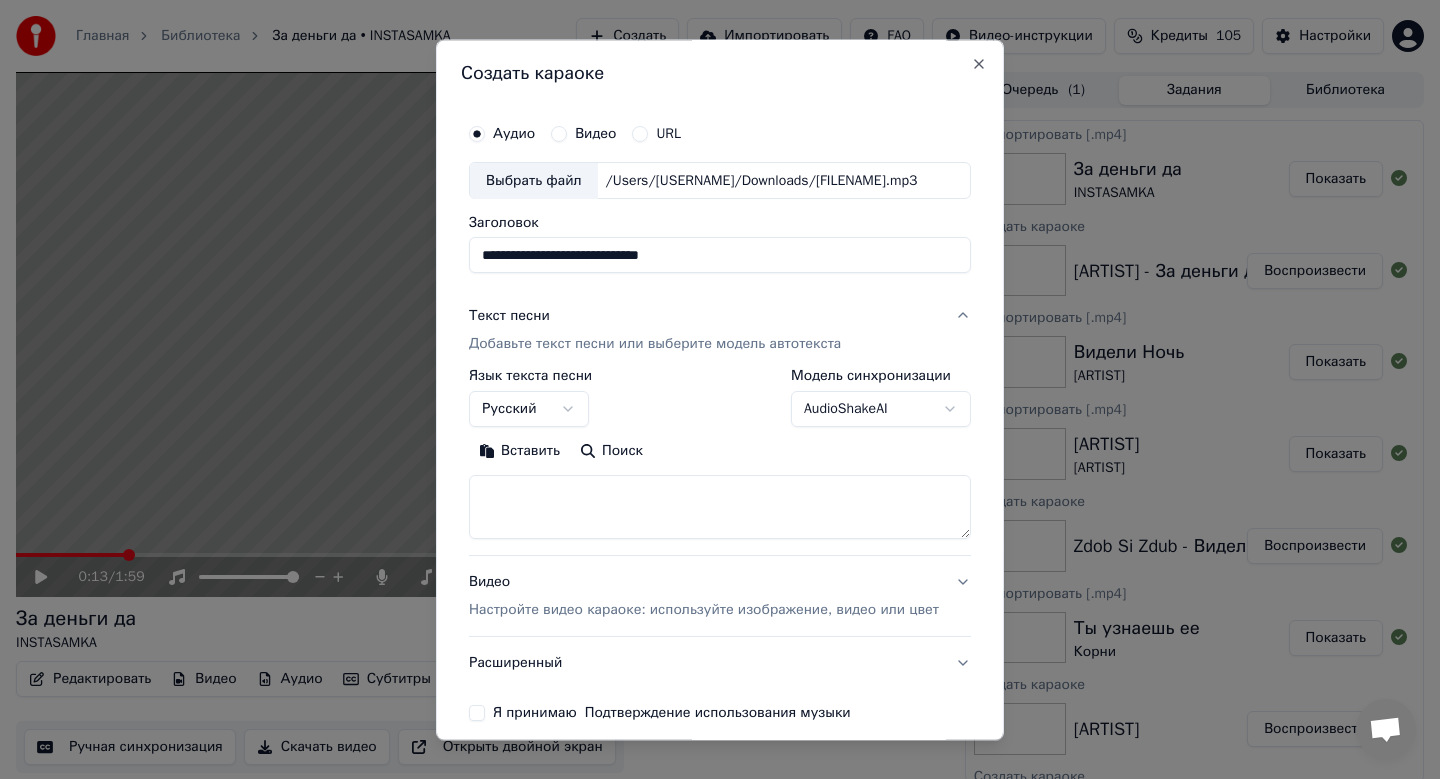 click on "Вставить" at bounding box center [519, 452] 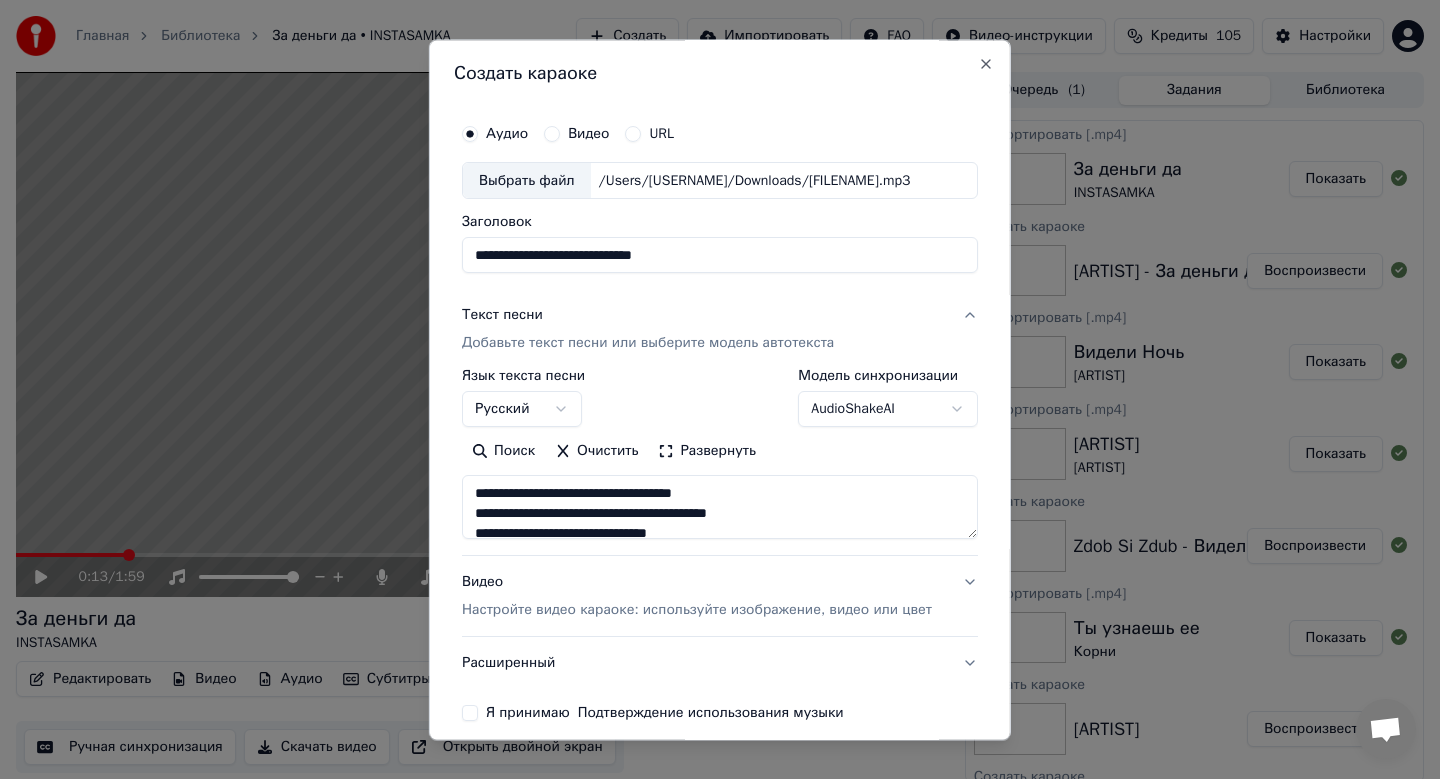 scroll, scrollTop: 91, scrollLeft: 0, axis: vertical 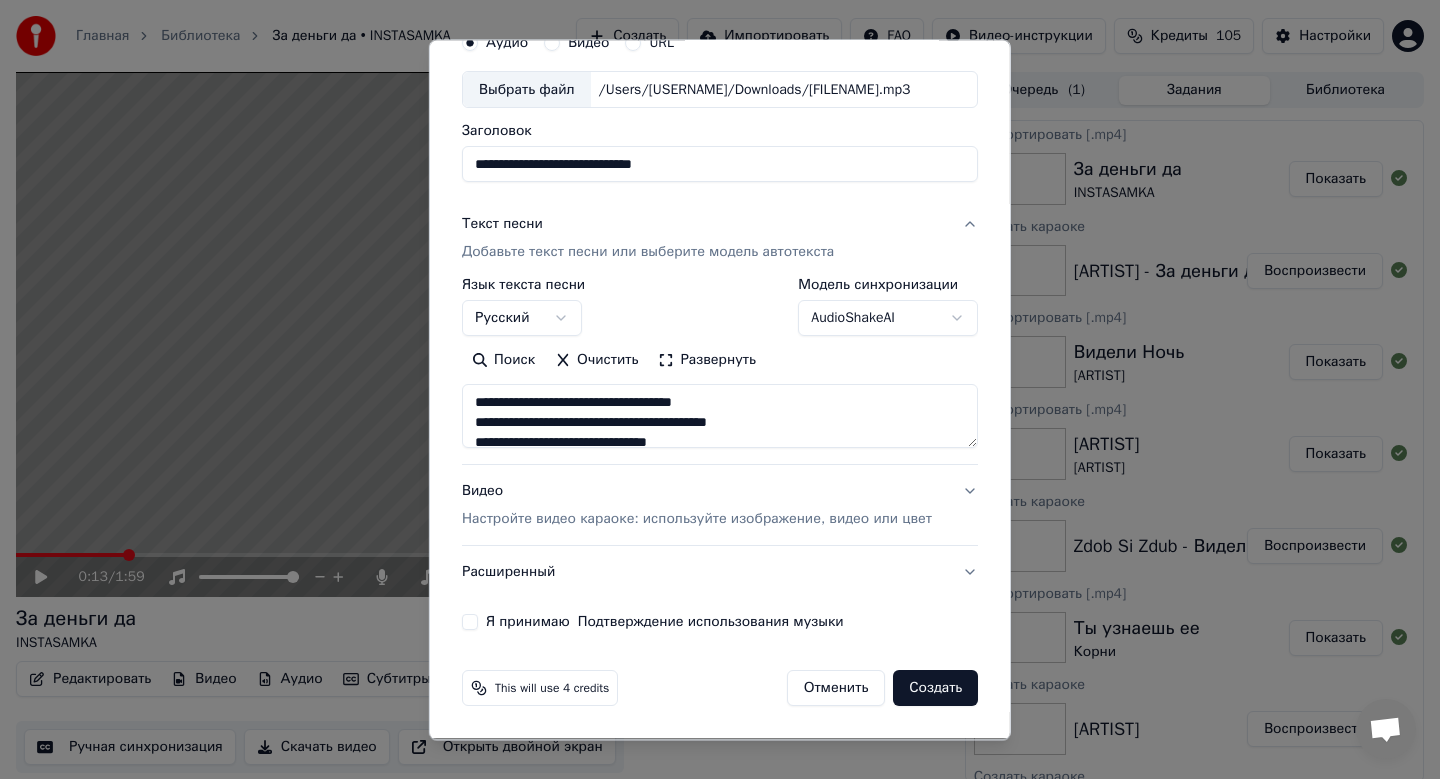 click on "Я принимаю   Подтверждение использования музыки" at bounding box center (470, 623) 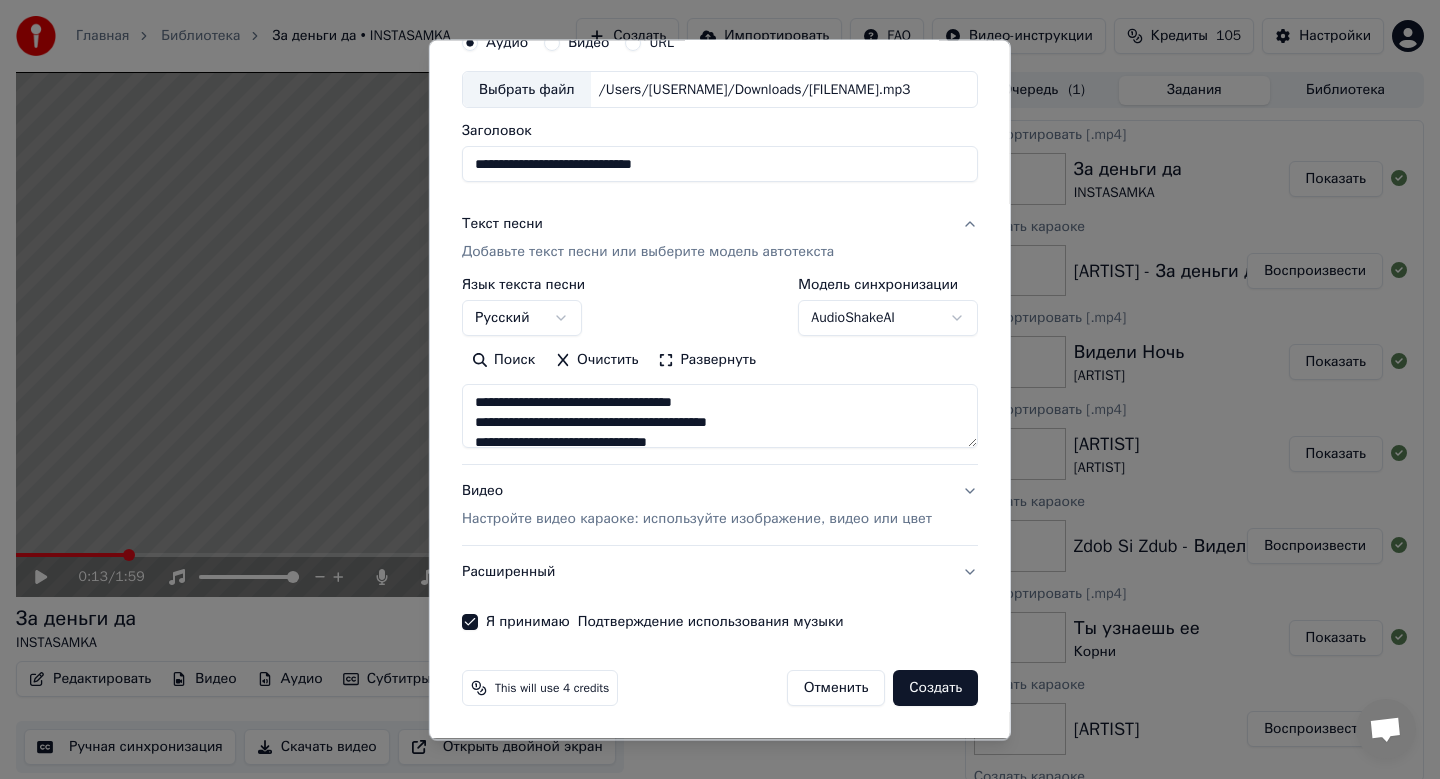 click on "Настройте видео караоке: используйте изображение, видео или цвет" at bounding box center (697, 520) 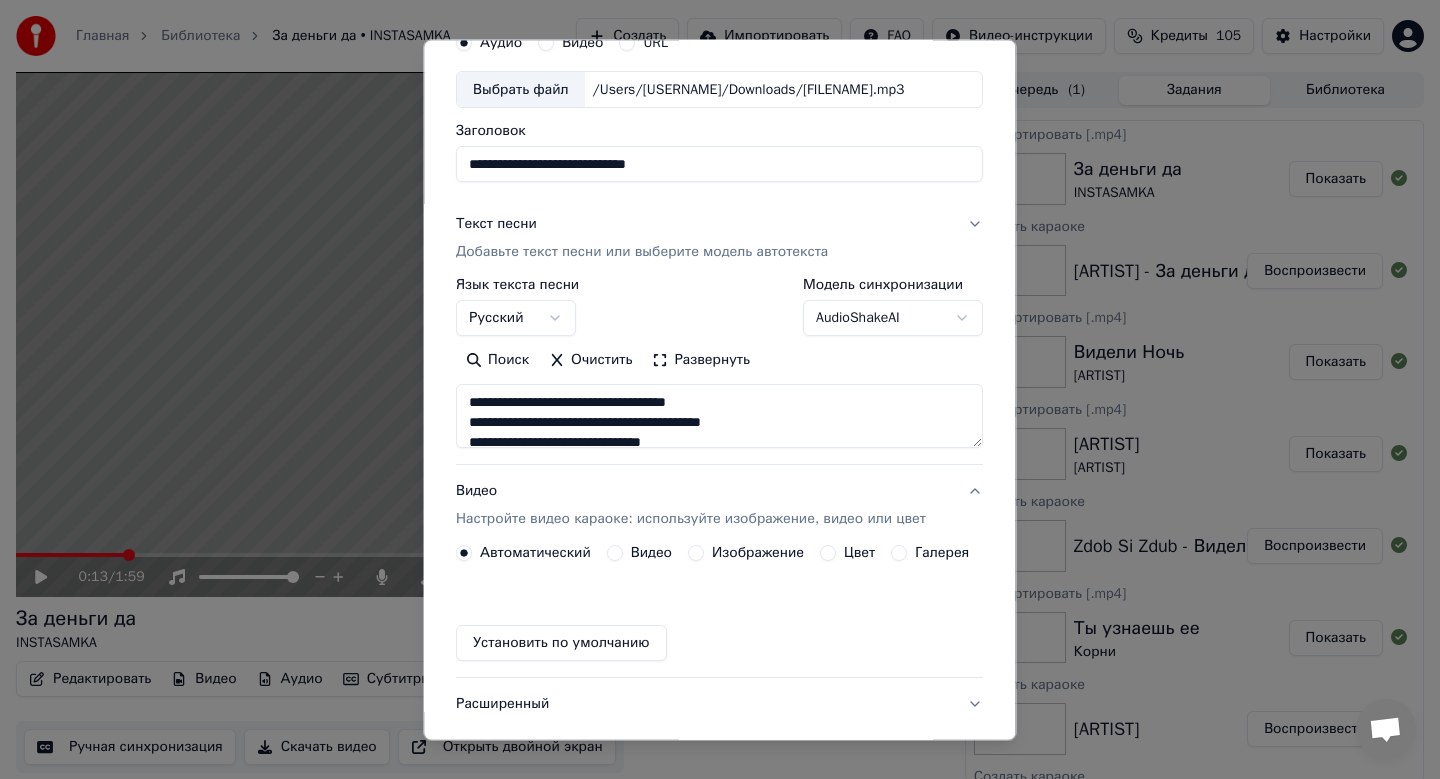 scroll, scrollTop: 37, scrollLeft: 0, axis: vertical 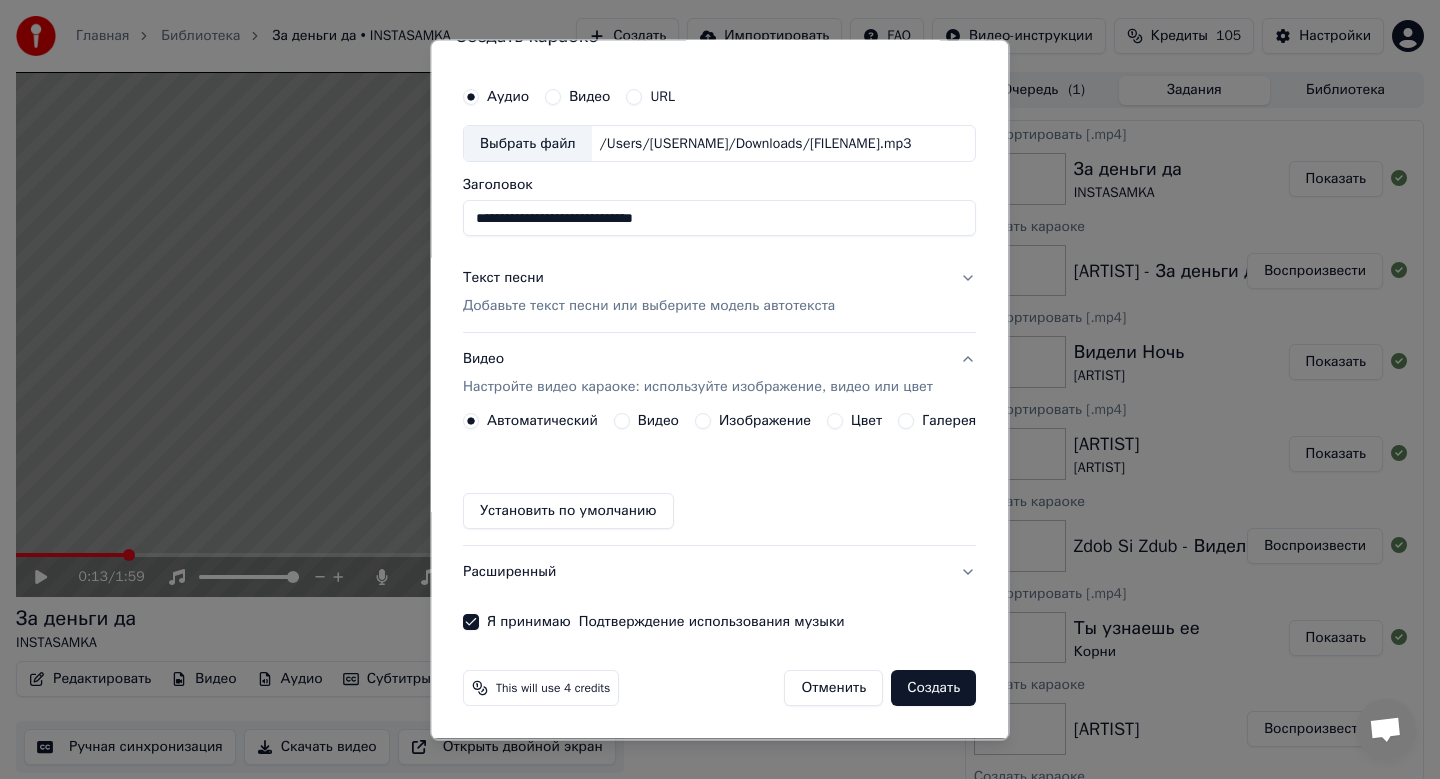 click on "Изображение" at bounding box center [765, 422] 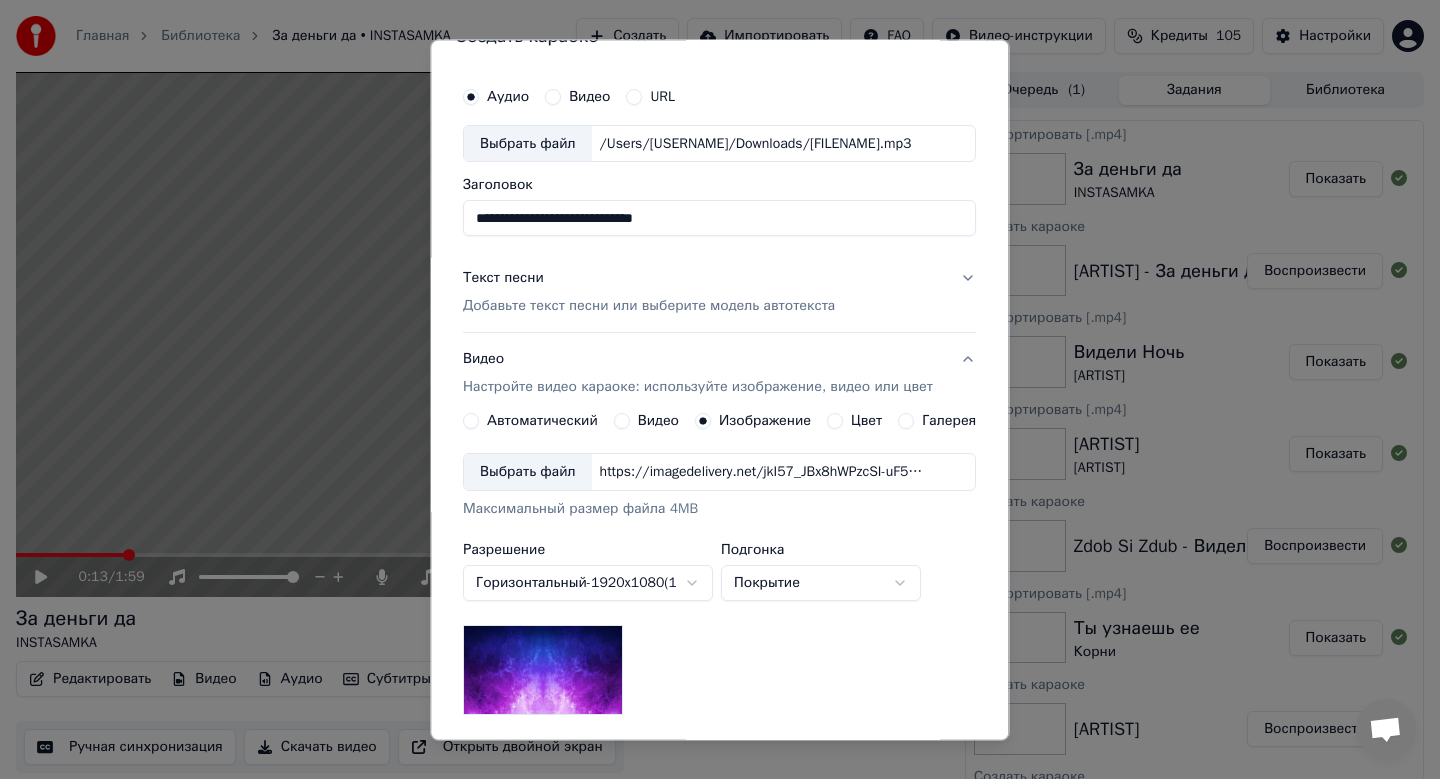 click on "Выбрать файл" at bounding box center [528, 473] 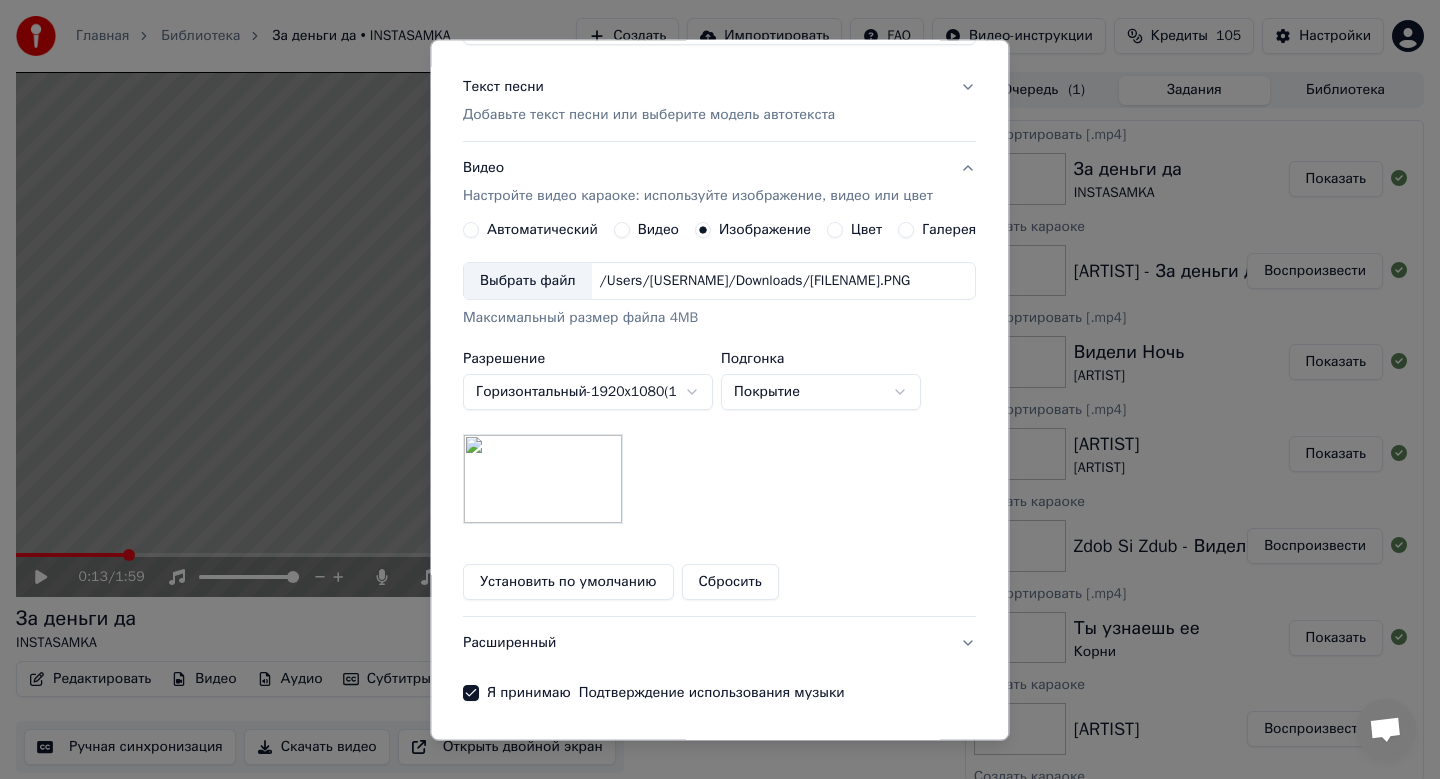 scroll, scrollTop: 299, scrollLeft: 0, axis: vertical 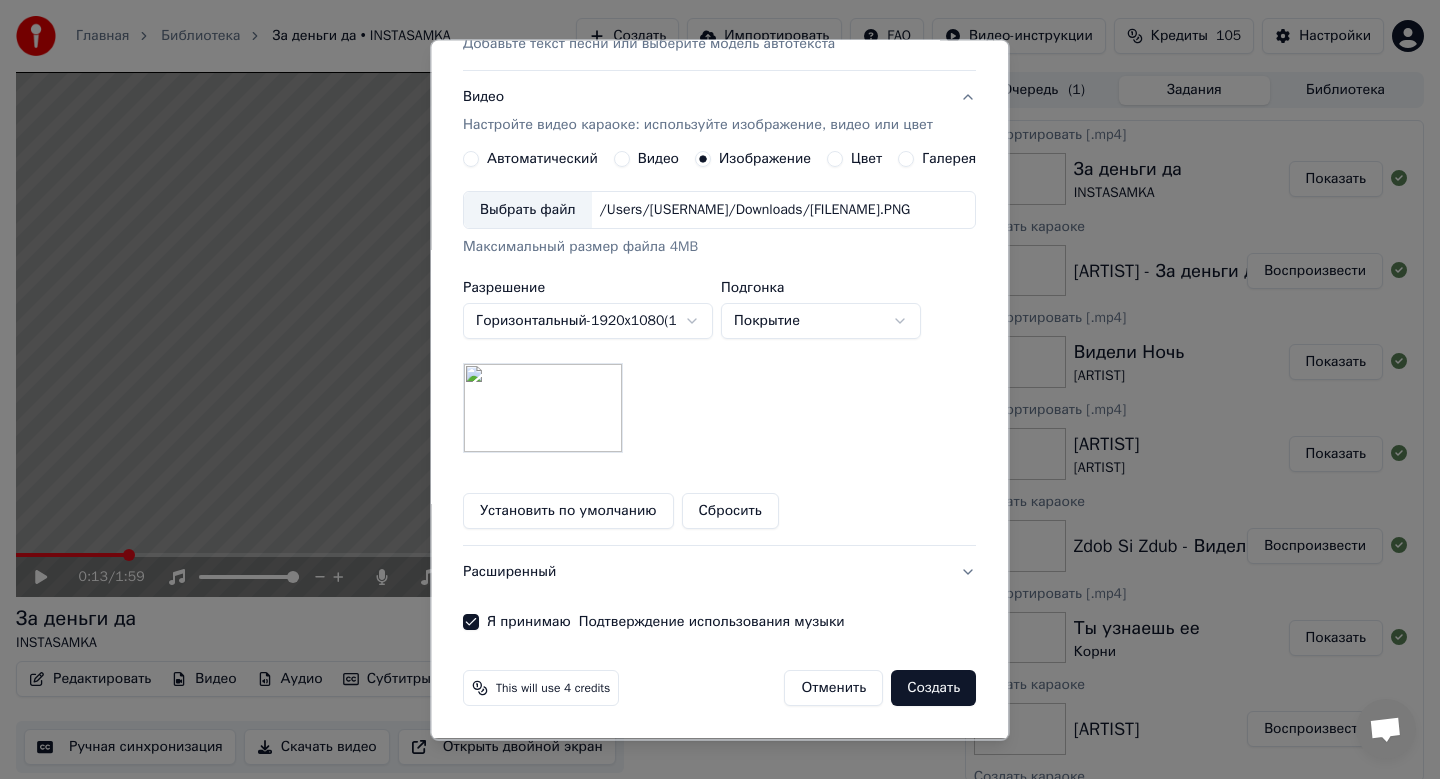 click on "Создать" at bounding box center (934, 689) 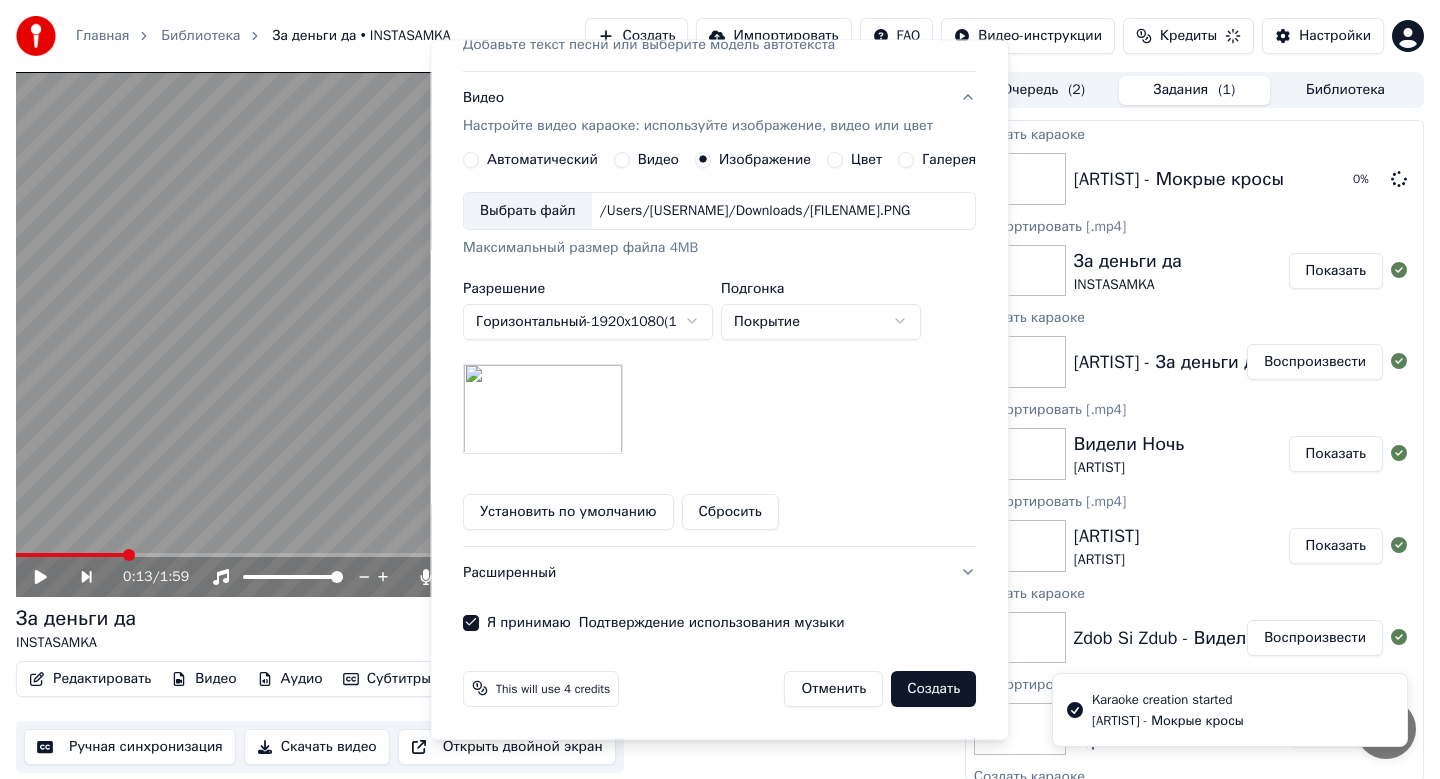 type 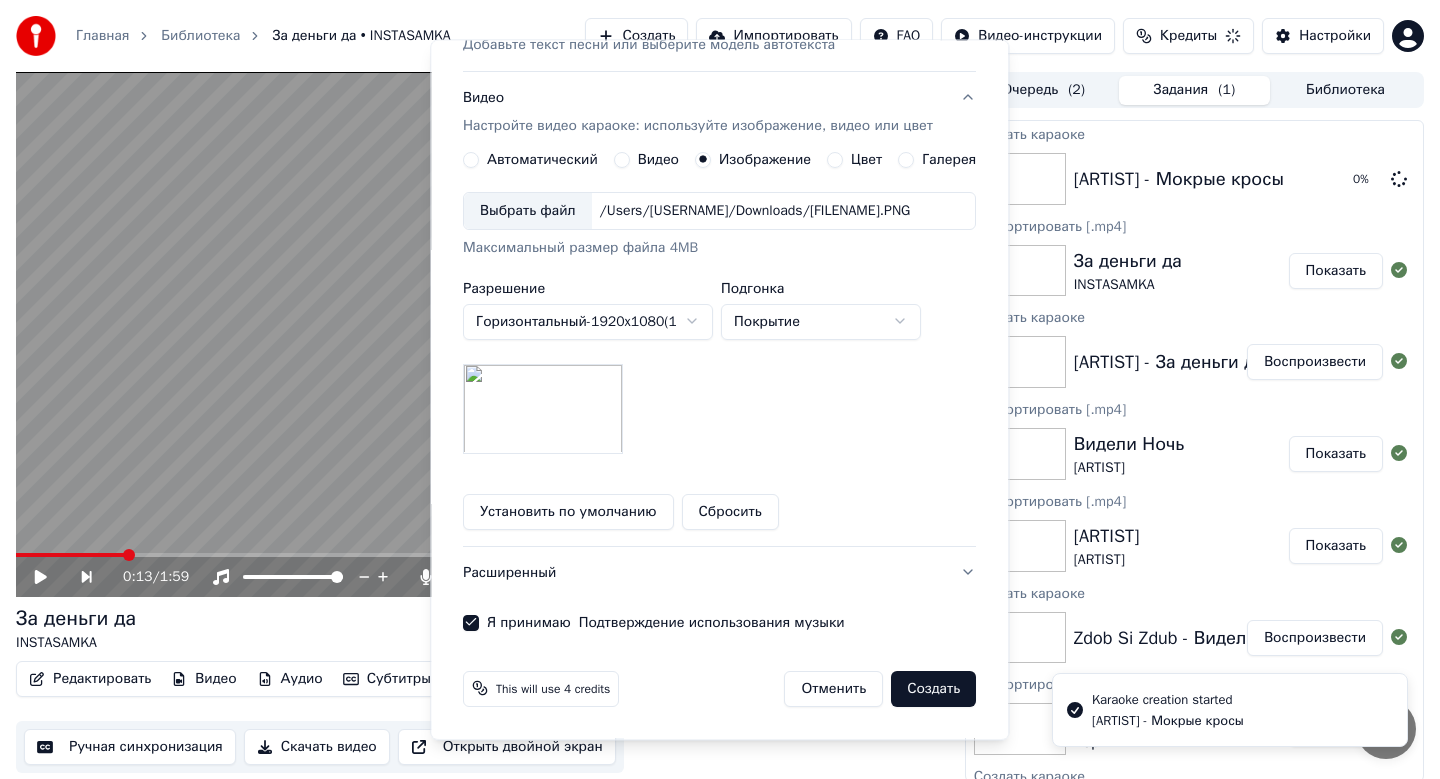 scroll, scrollTop: 37, scrollLeft: 0, axis: vertical 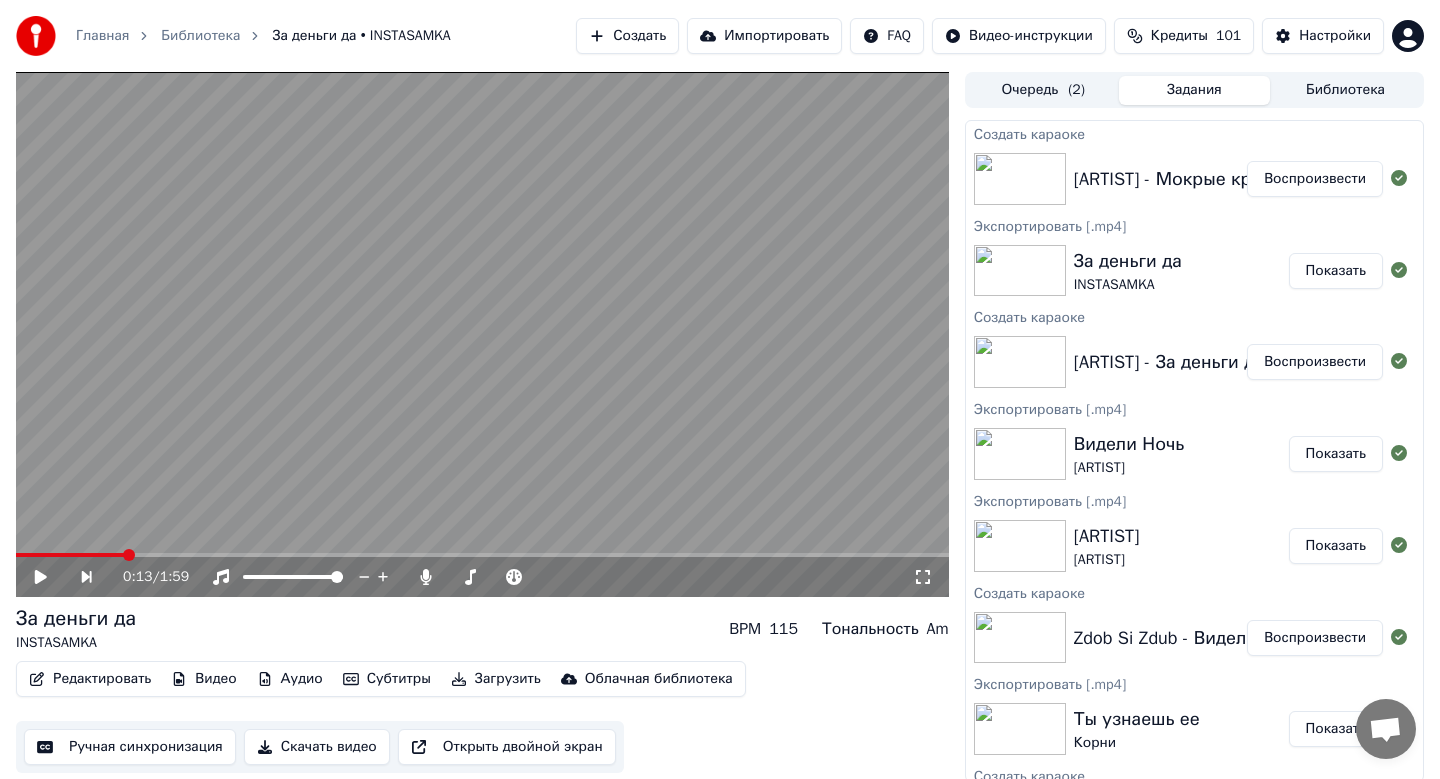 click on "Воспроизвести" at bounding box center [1315, 179] 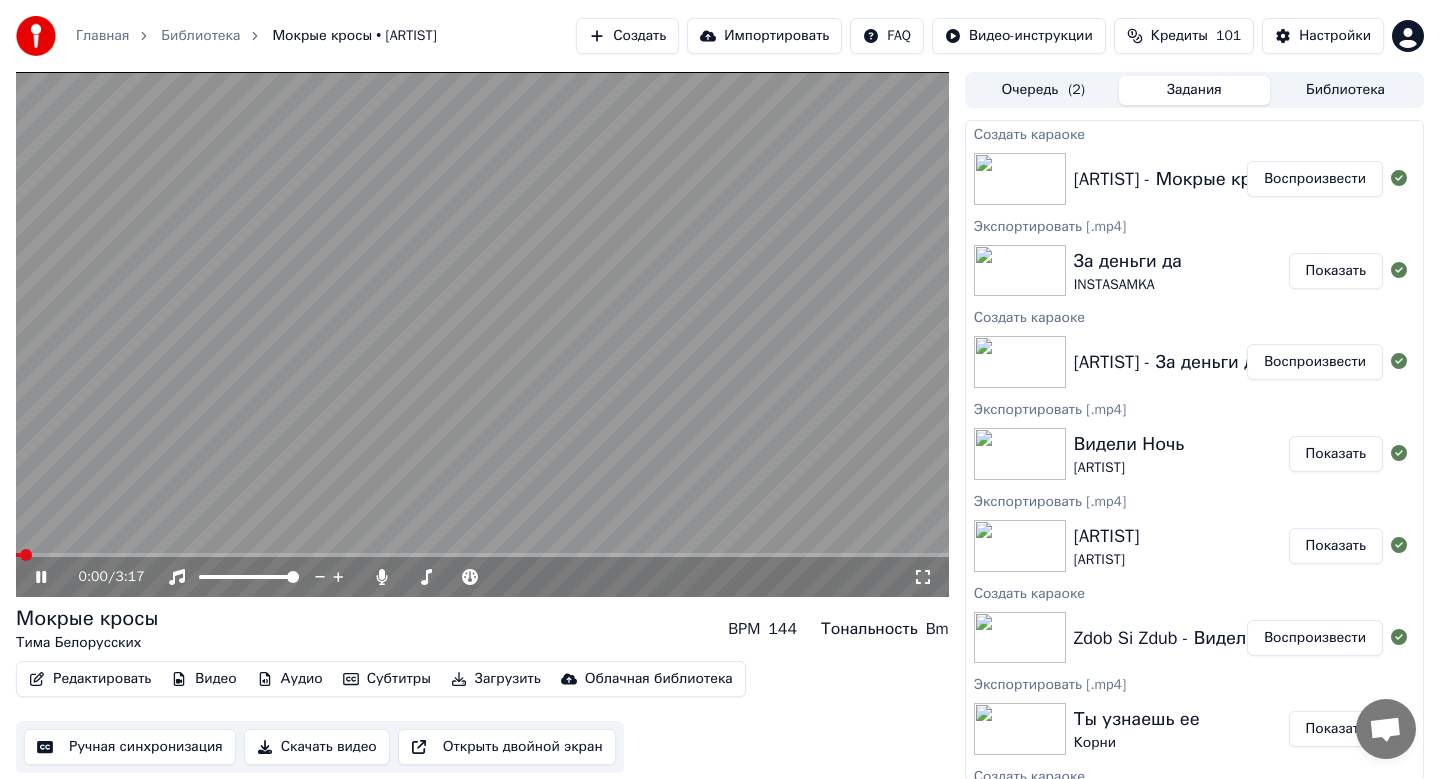 click 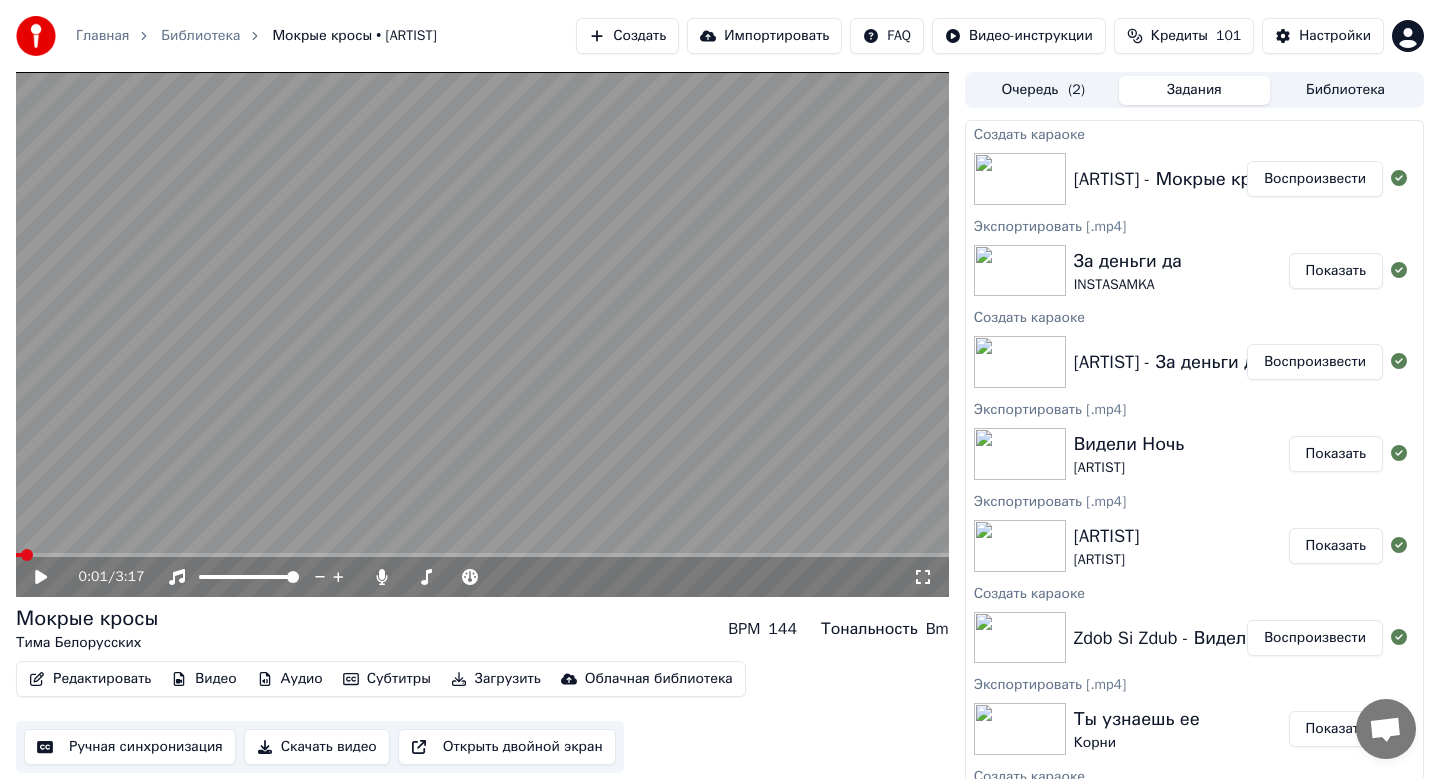 click on "Скачать видео" at bounding box center [317, 747] 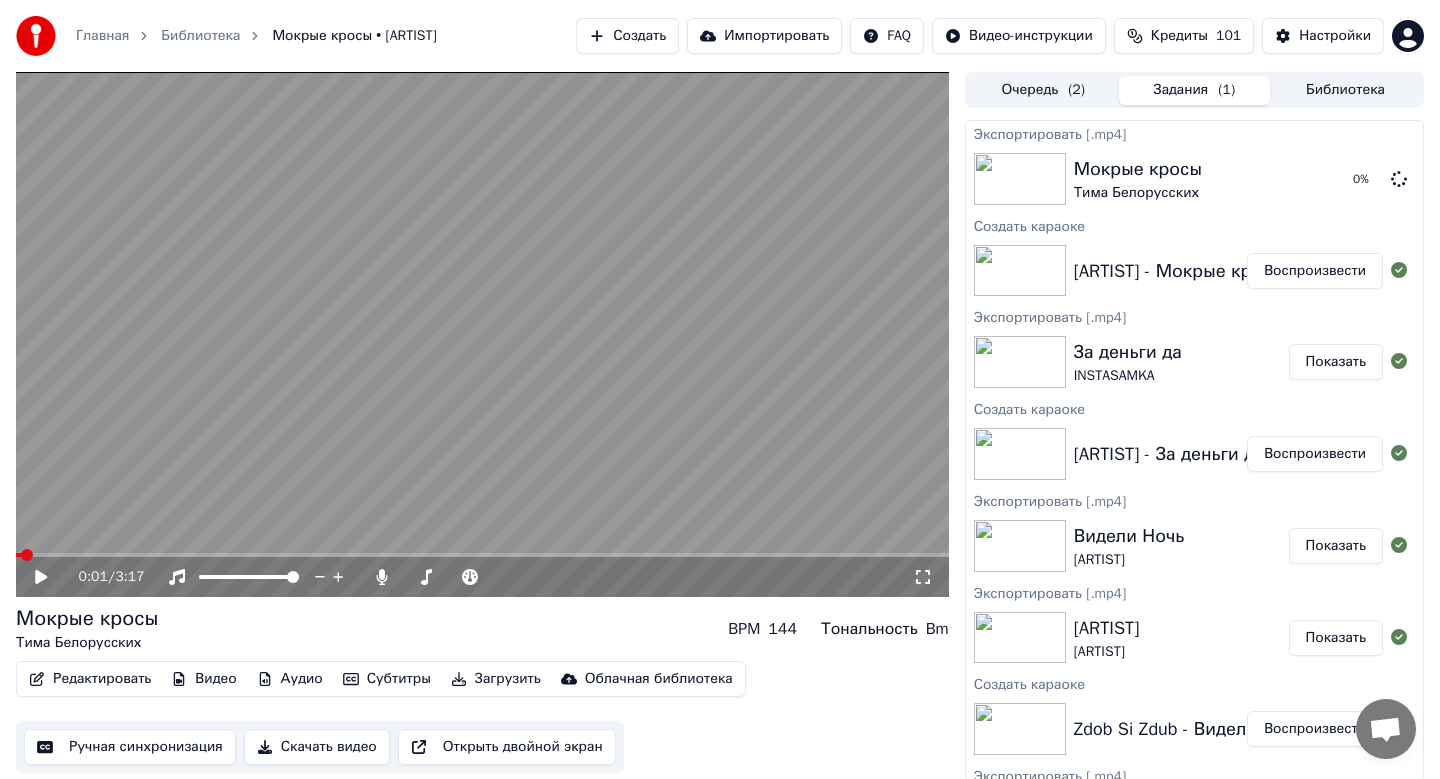 click on "Создать" at bounding box center [627, 36] 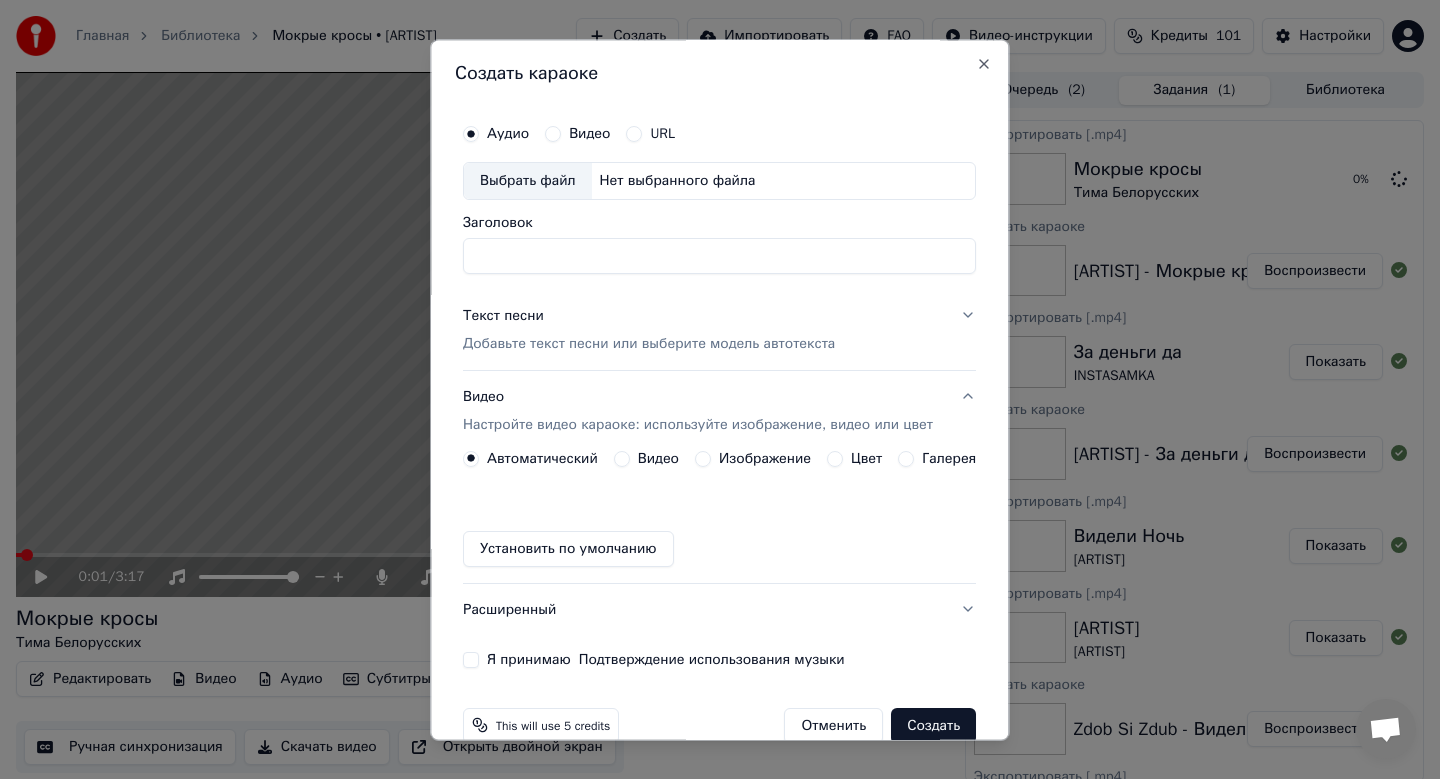 click on "Выбрать файл" at bounding box center (528, 181) 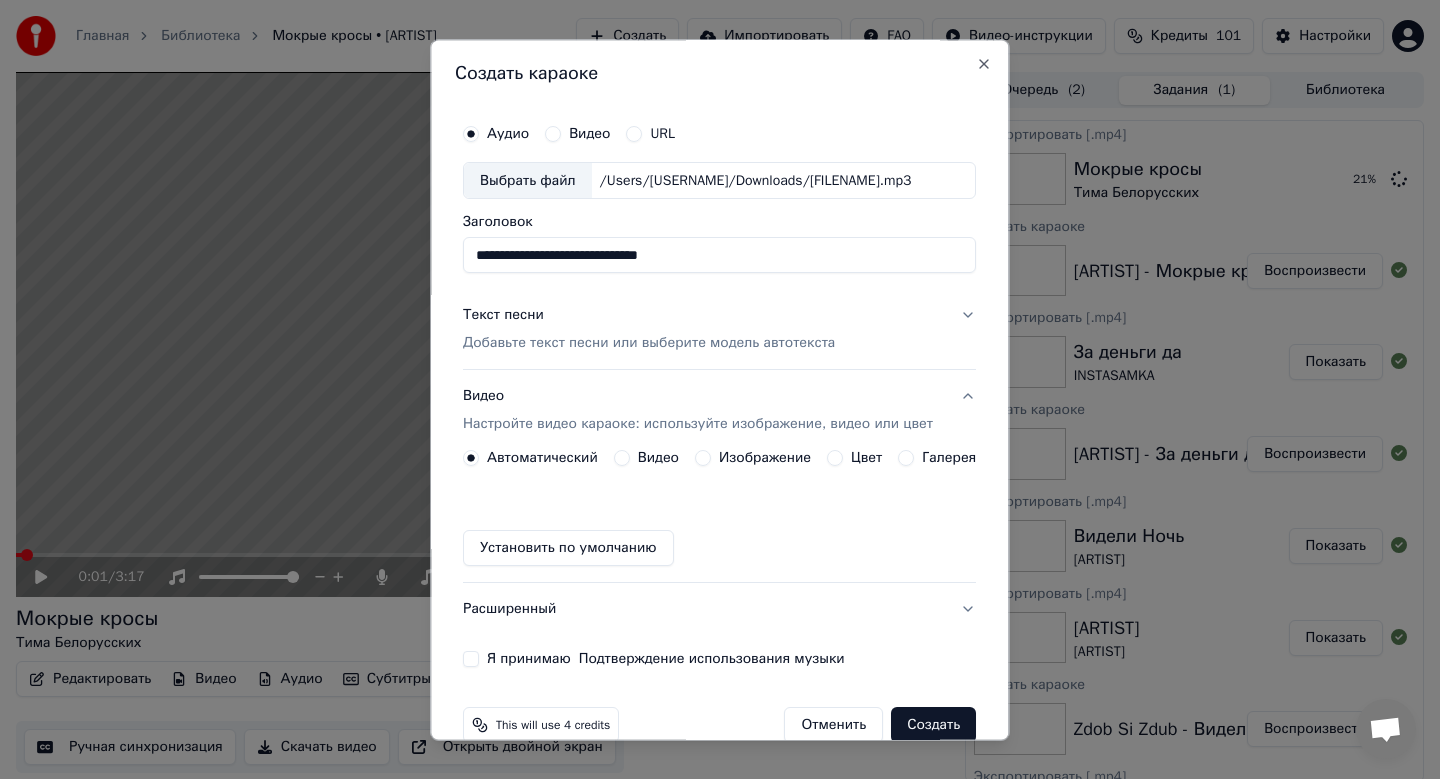 drag, startPoint x: 682, startPoint y: 258, endPoint x: 572, endPoint y: 253, distance: 110.11358 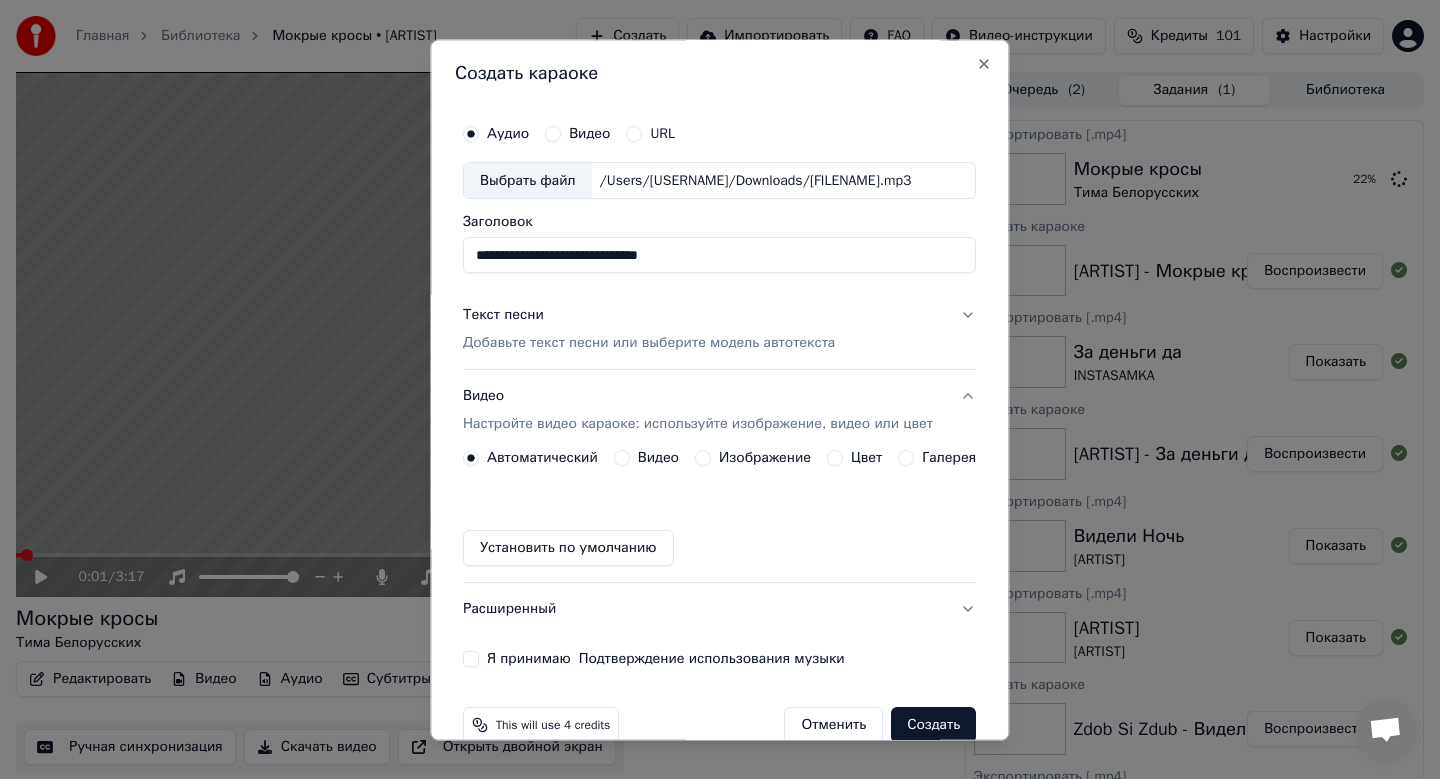 click on "**********" at bounding box center (719, 256) 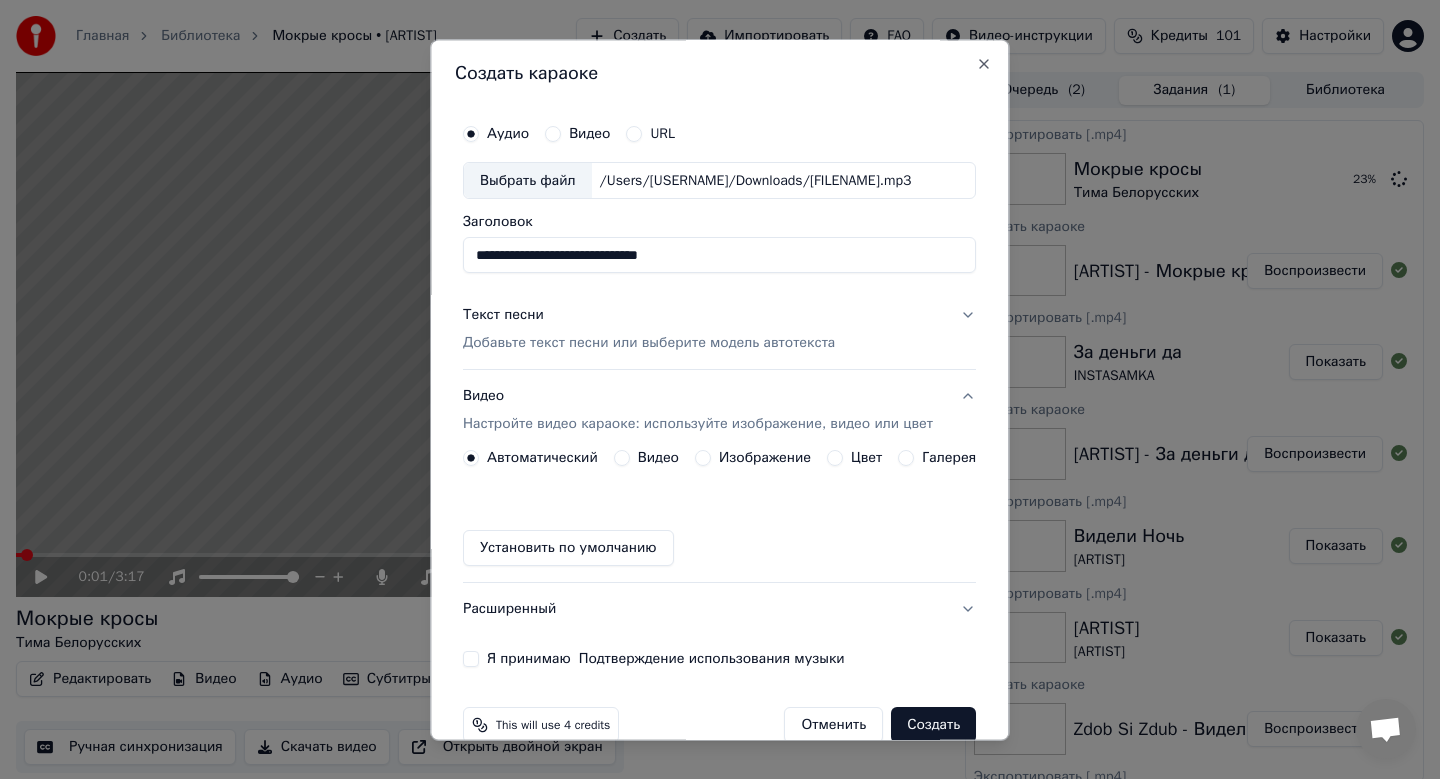 click on "**********" at bounding box center (719, 256) 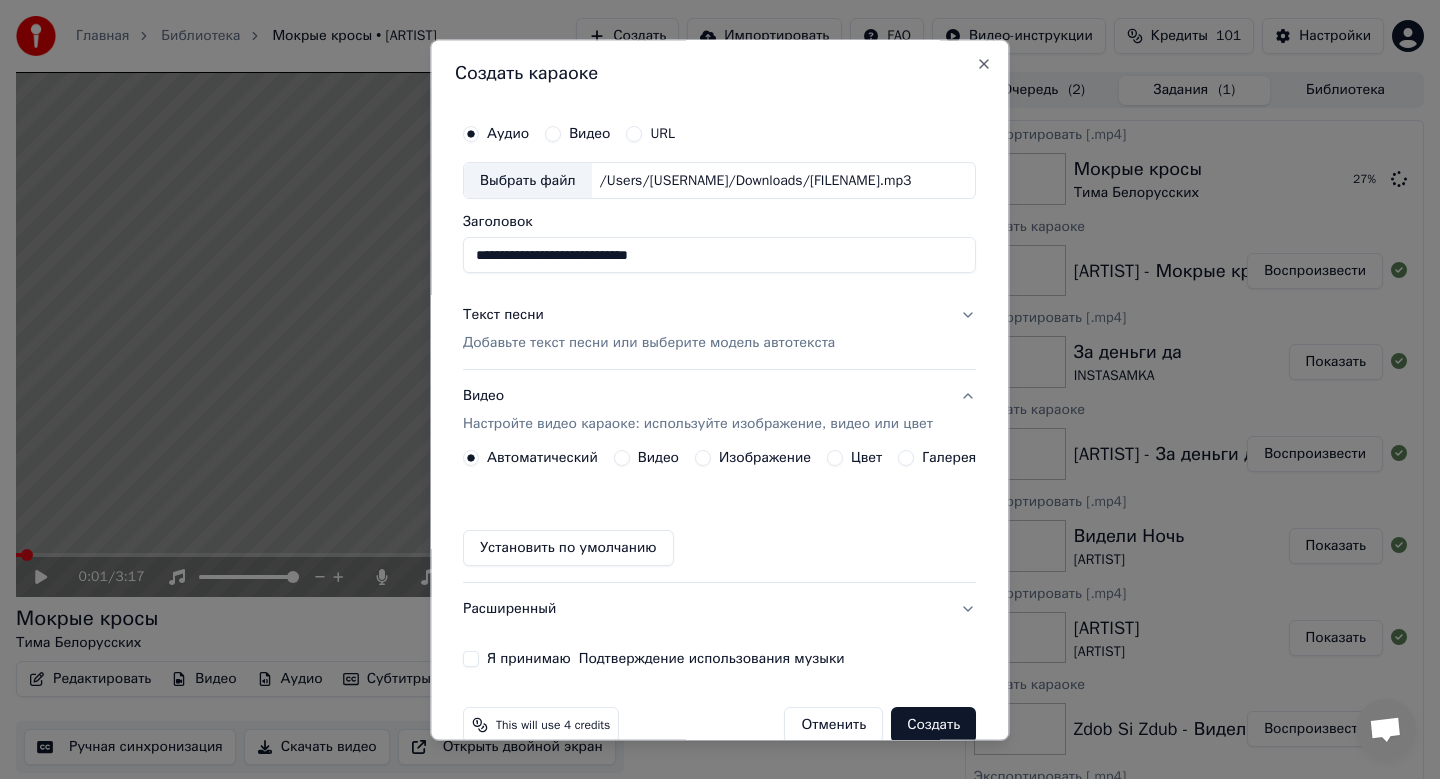 type on "**********" 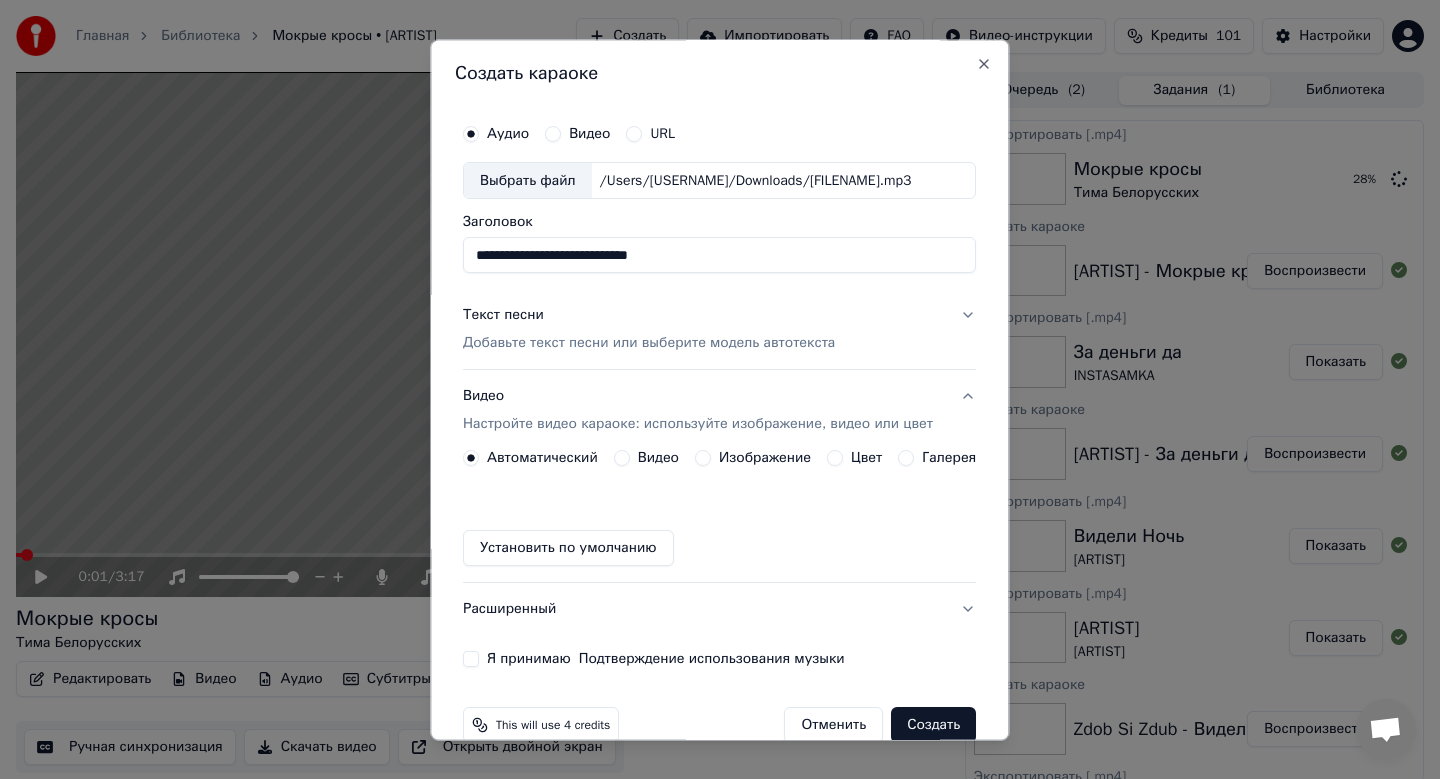 click on "Текст песни Добавьте текст песни или выберите модель автотекста" at bounding box center (719, 330) 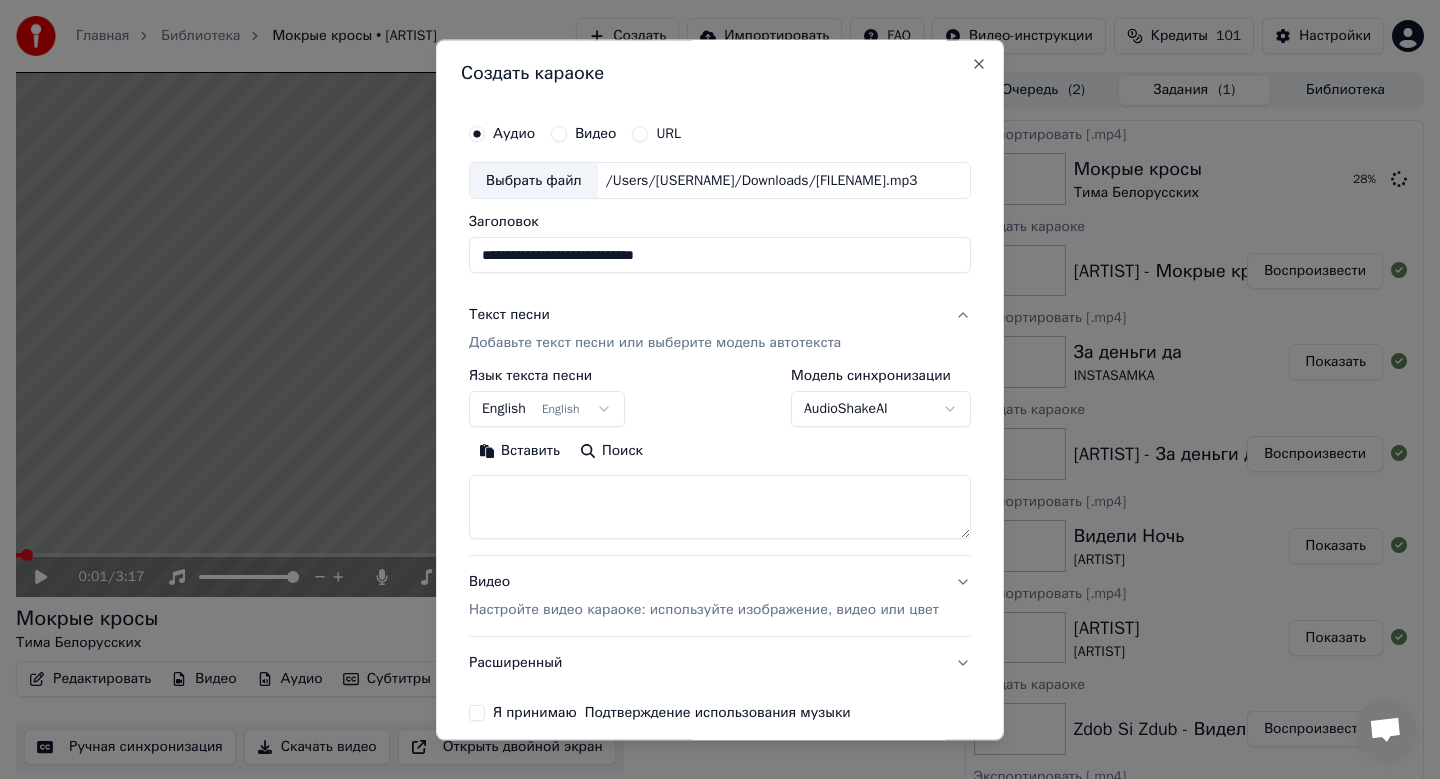 click on "Главная Библиотека Мокрые кросы • [ARTIST] Создать Импортировать FAQ Видео-инструкции Кредиты 101 Настройки 0:01  /  3:17 Мокрые кросы [ARTIST] - Мокрые кросы BPM 144 Тональность Bm Редактировать Видео Аудио Субтитры Загрузить Облачная библиотека Ручная синхронизация Скачать видео Открыть двойной экран Очередь ( 2 ) Задания ( 1 ) Библиотека Экспортировать [.mp4] Мокрые кросы [ARTIST] - Мокрые кросы 28 % Создать караоке [ARTIST] - Мокрые кросы Воспроизвести Экспортировать [.mp4] За деньги да [ARTIST] Показать Создать караоке [ARTIST] - За деньги да Воспроизвести Видели Ночь" at bounding box center [720, 389] 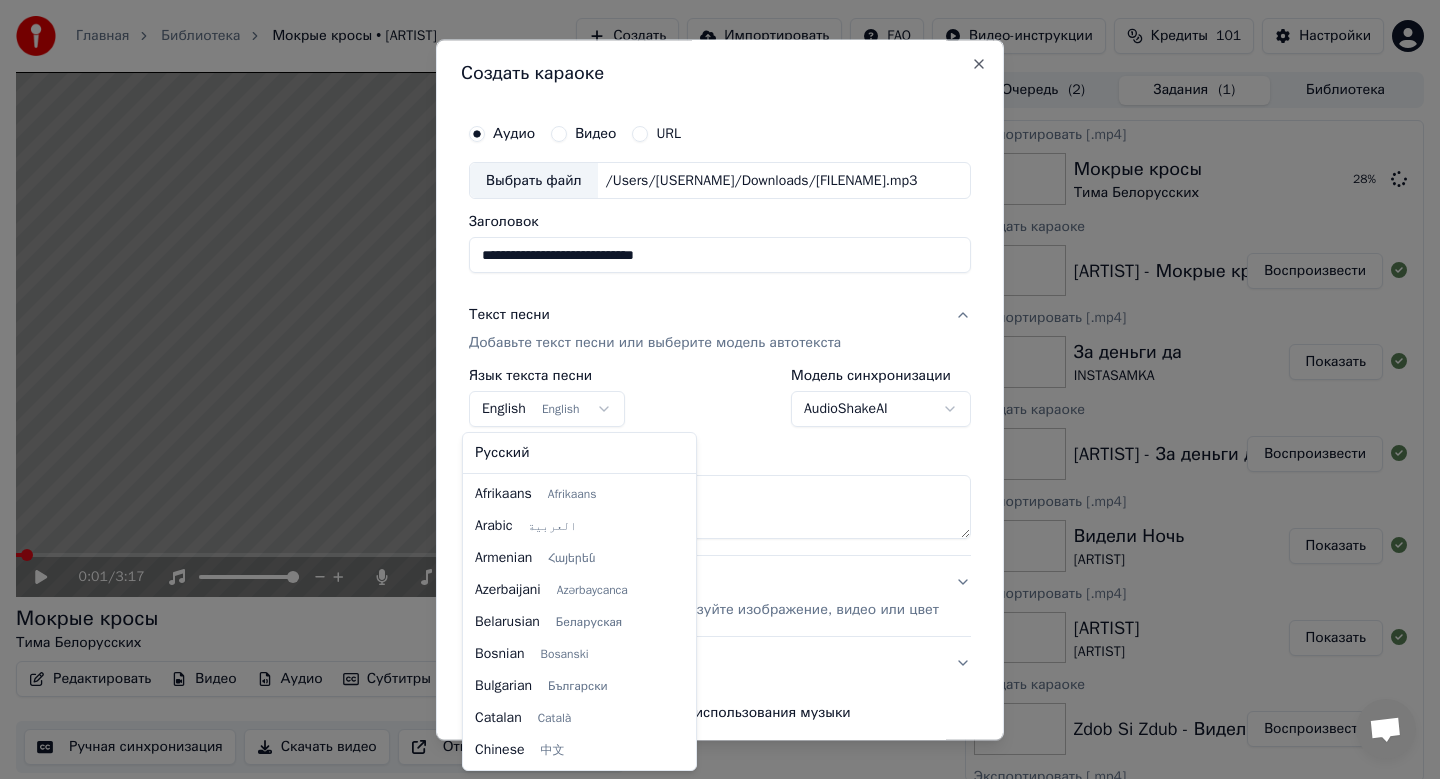 scroll, scrollTop: 160, scrollLeft: 0, axis: vertical 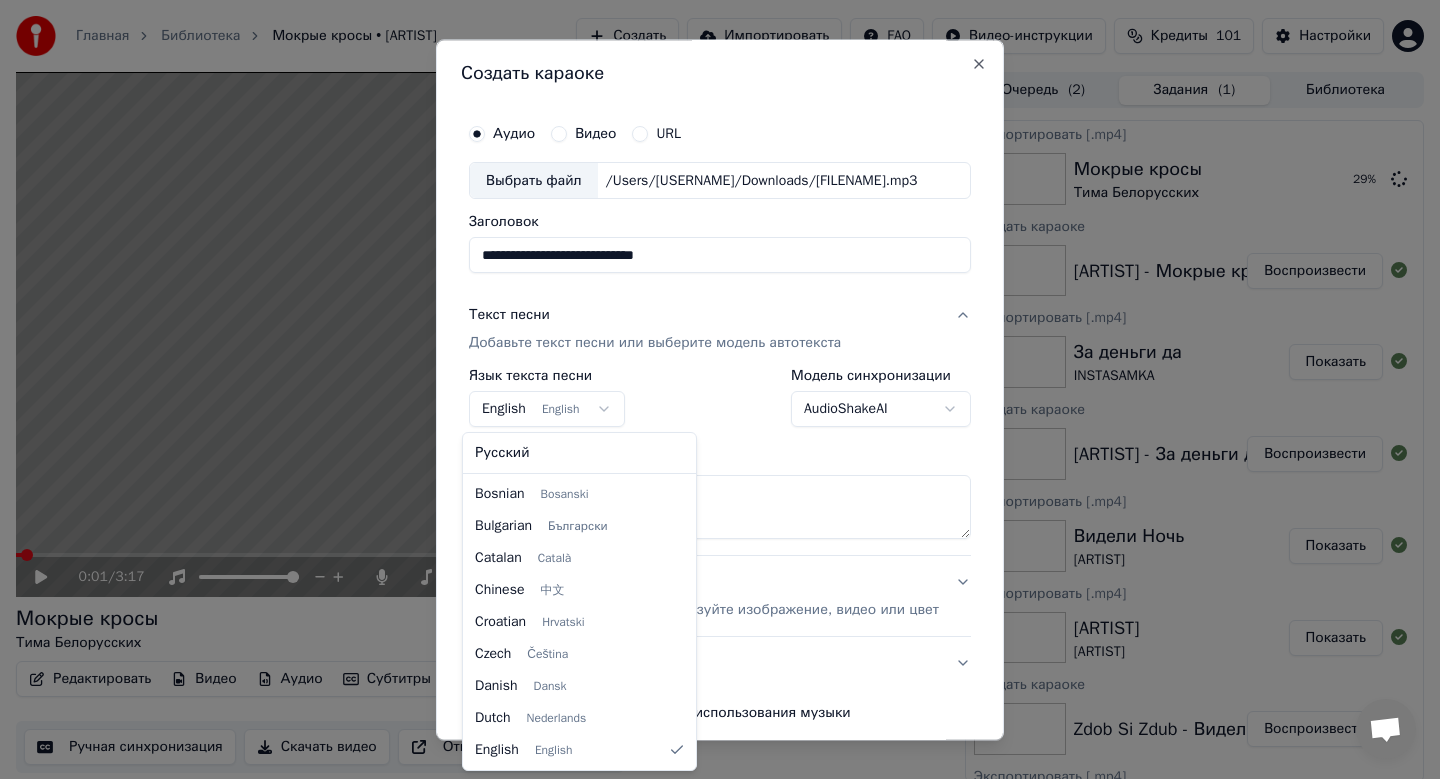 select on "**" 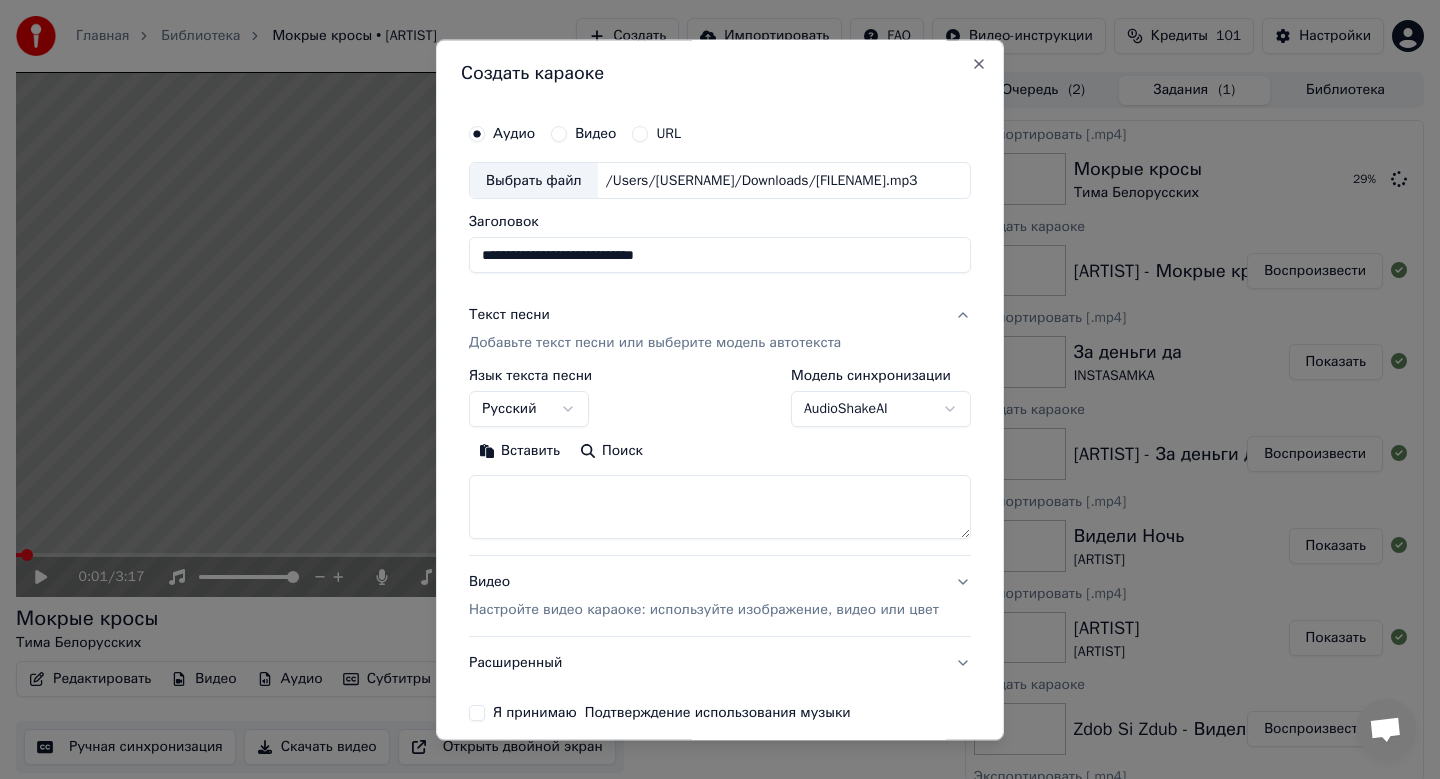 click on "Вставить" at bounding box center (519, 452) 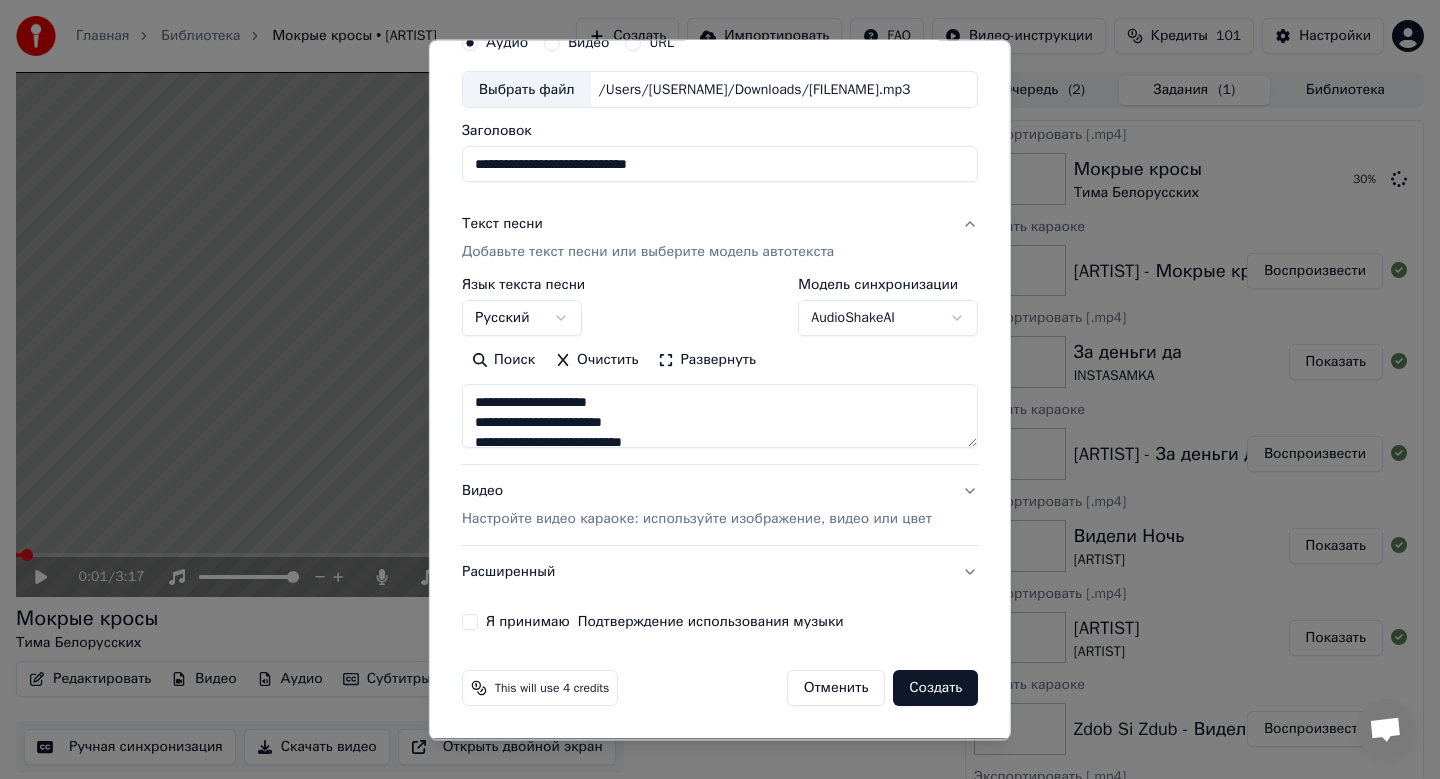 click on "Настройте видео караоке: используйте изображение, видео или цвет" at bounding box center (697, 520) 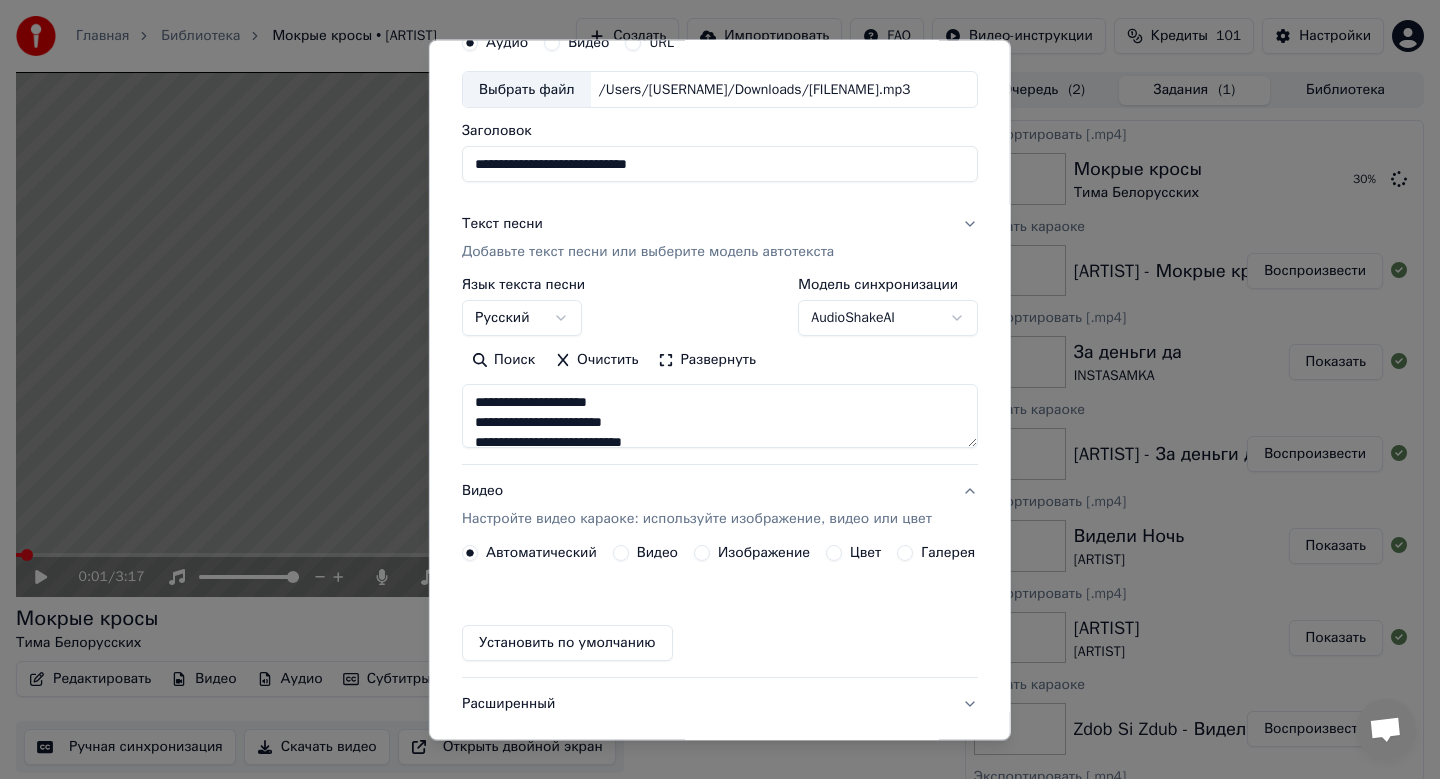 scroll, scrollTop: 37, scrollLeft: 0, axis: vertical 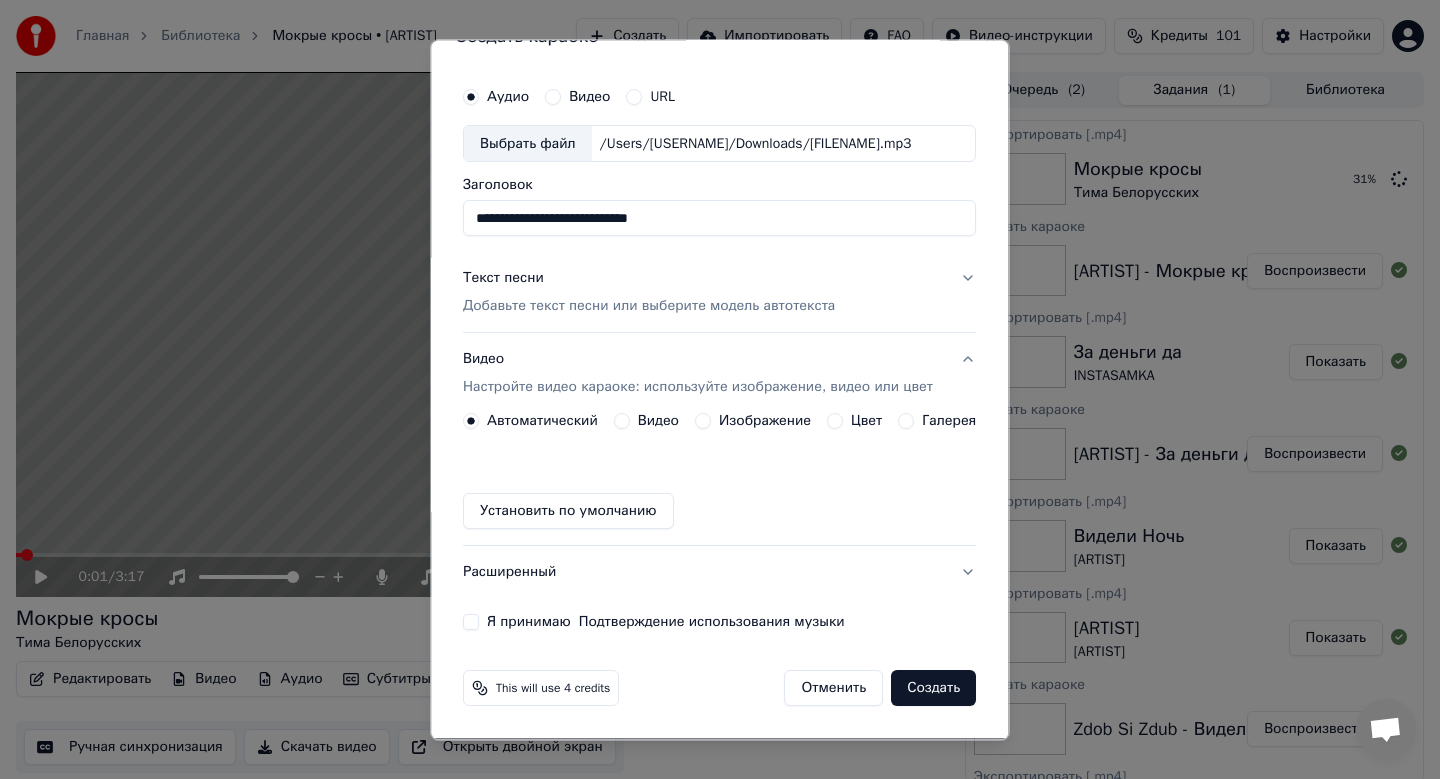 click on "Изображение" at bounding box center [765, 422] 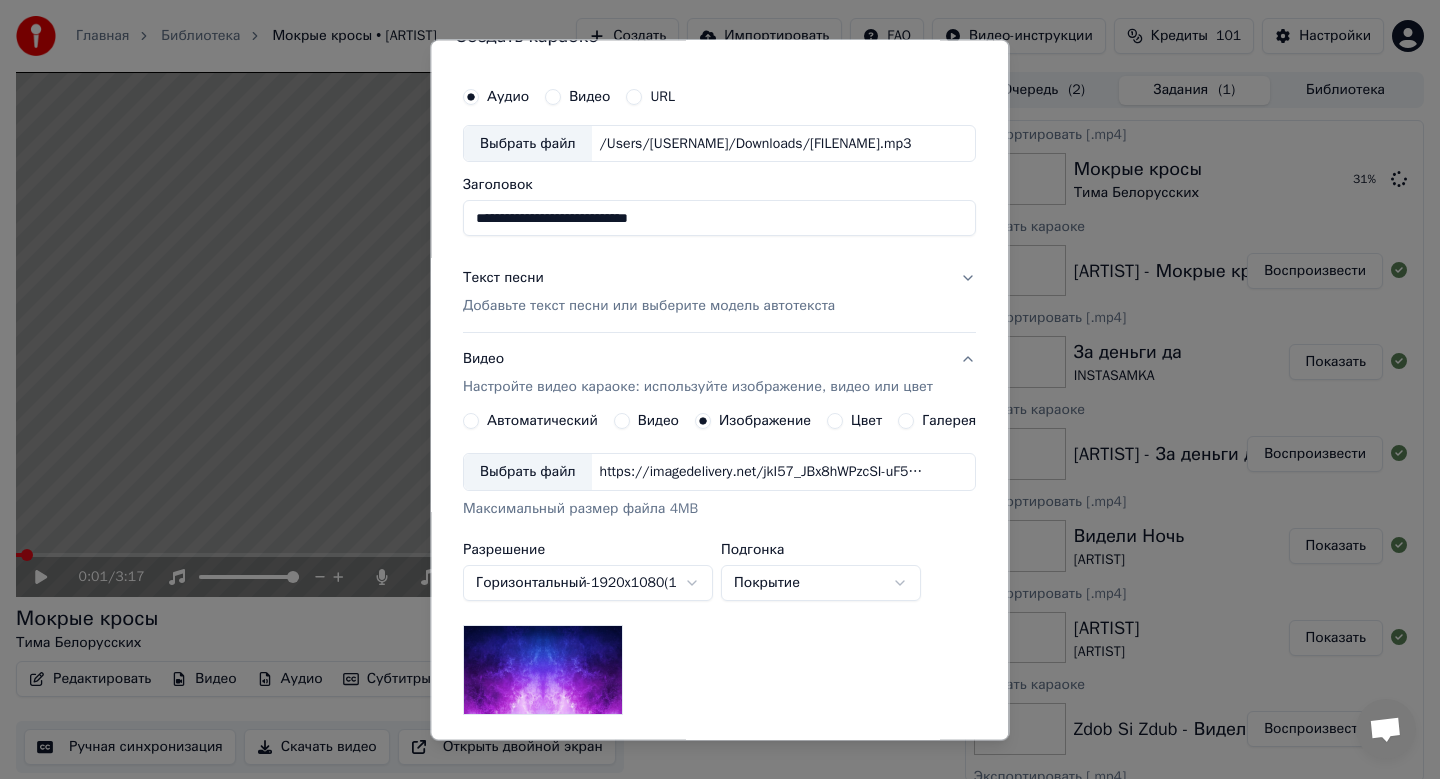 click on "Выбрать файл" at bounding box center [528, 473] 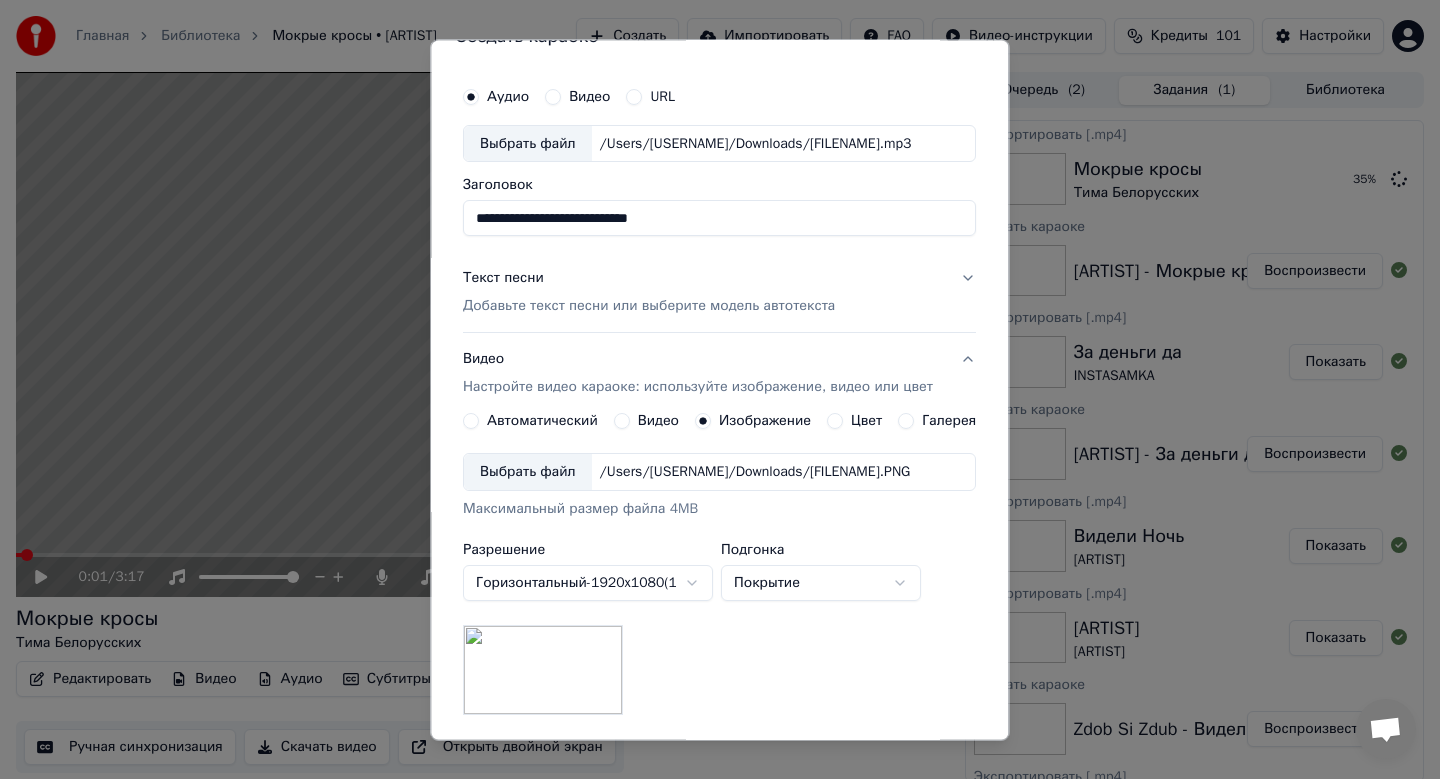 scroll, scrollTop: 299, scrollLeft: 0, axis: vertical 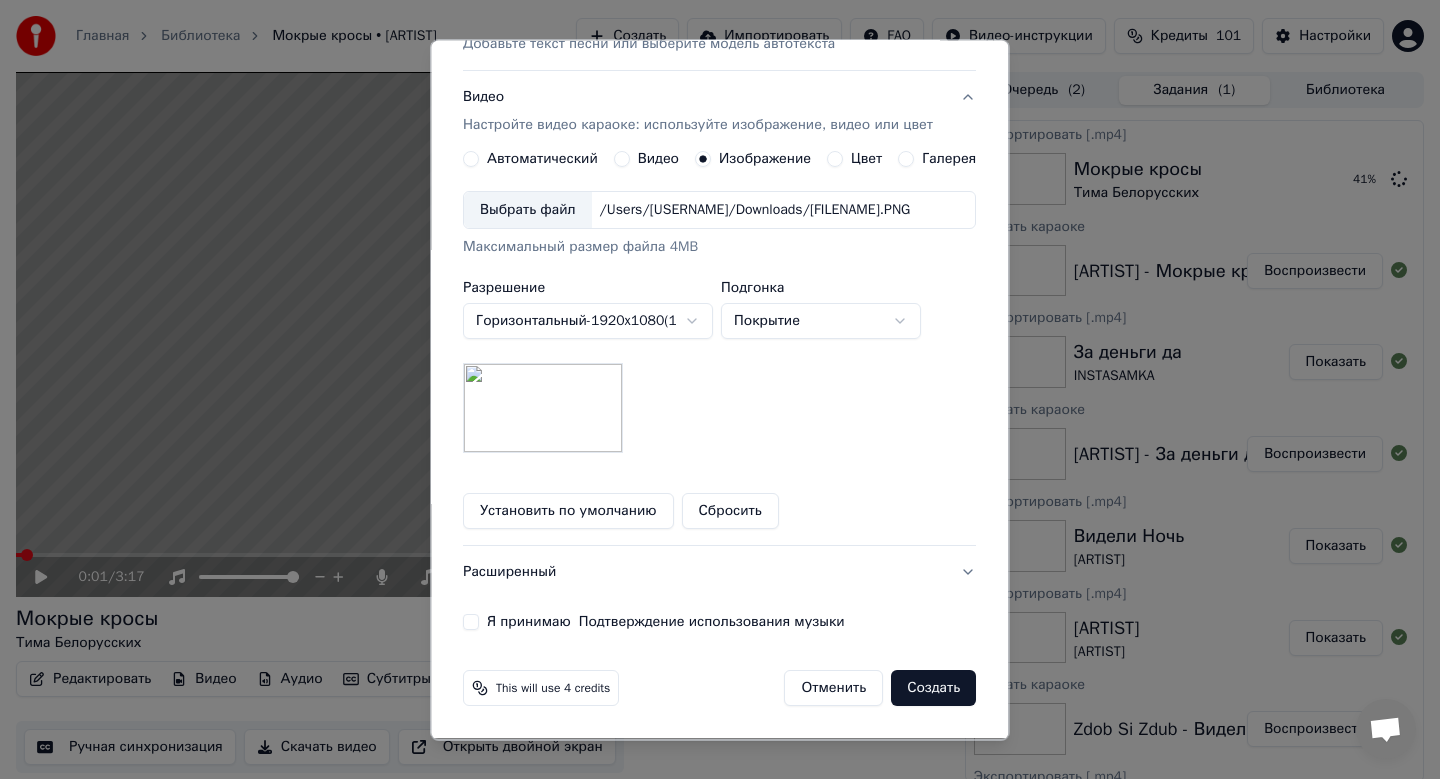 click on "**********" at bounding box center (719, 223) 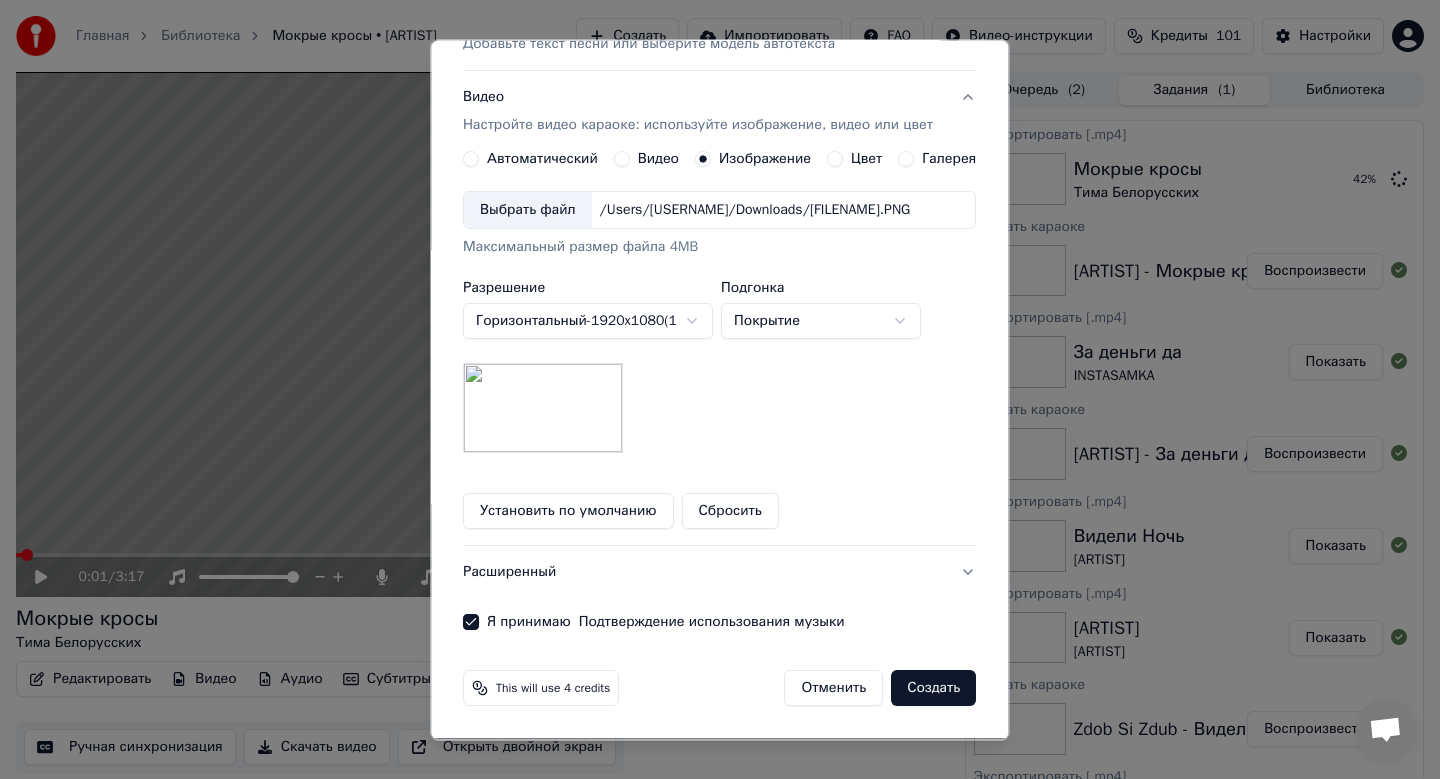 click on "Создать" at bounding box center (934, 689) 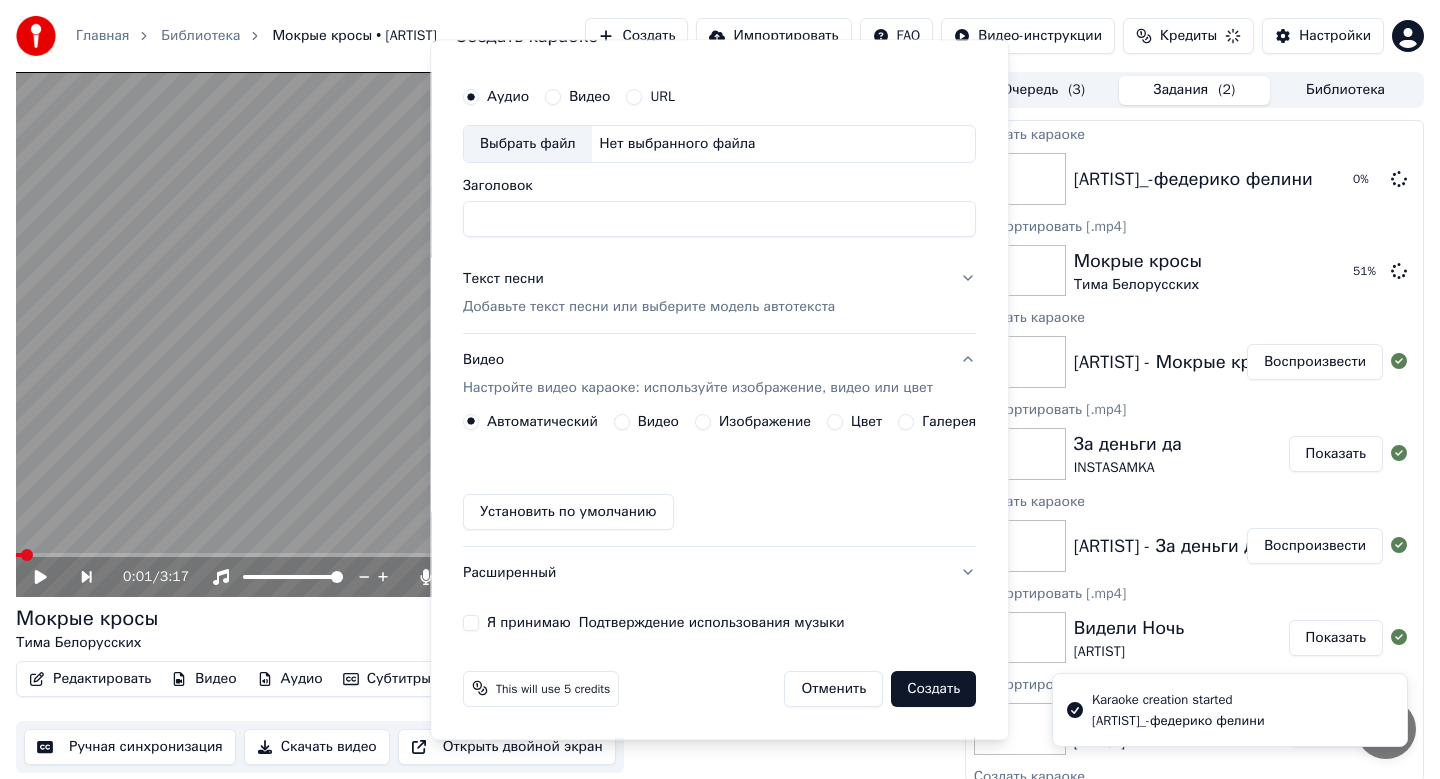 scroll, scrollTop: 0, scrollLeft: 0, axis: both 